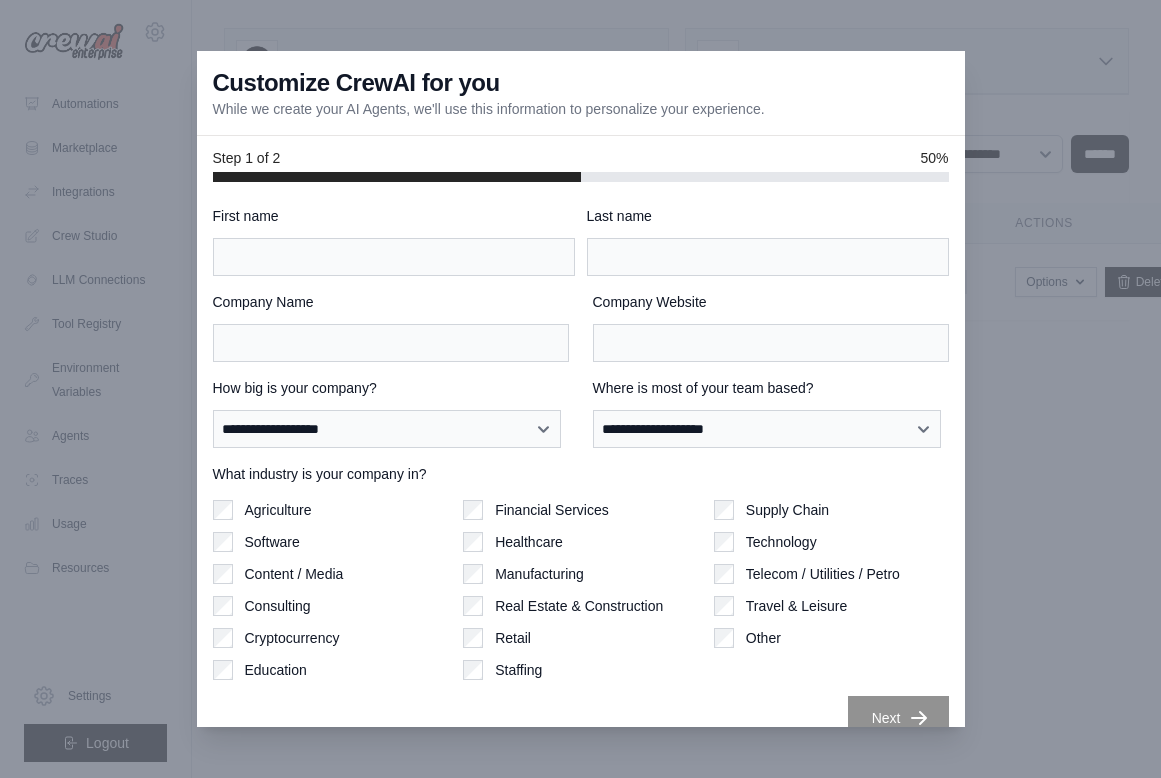 scroll, scrollTop: 0, scrollLeft: 0, axis: both 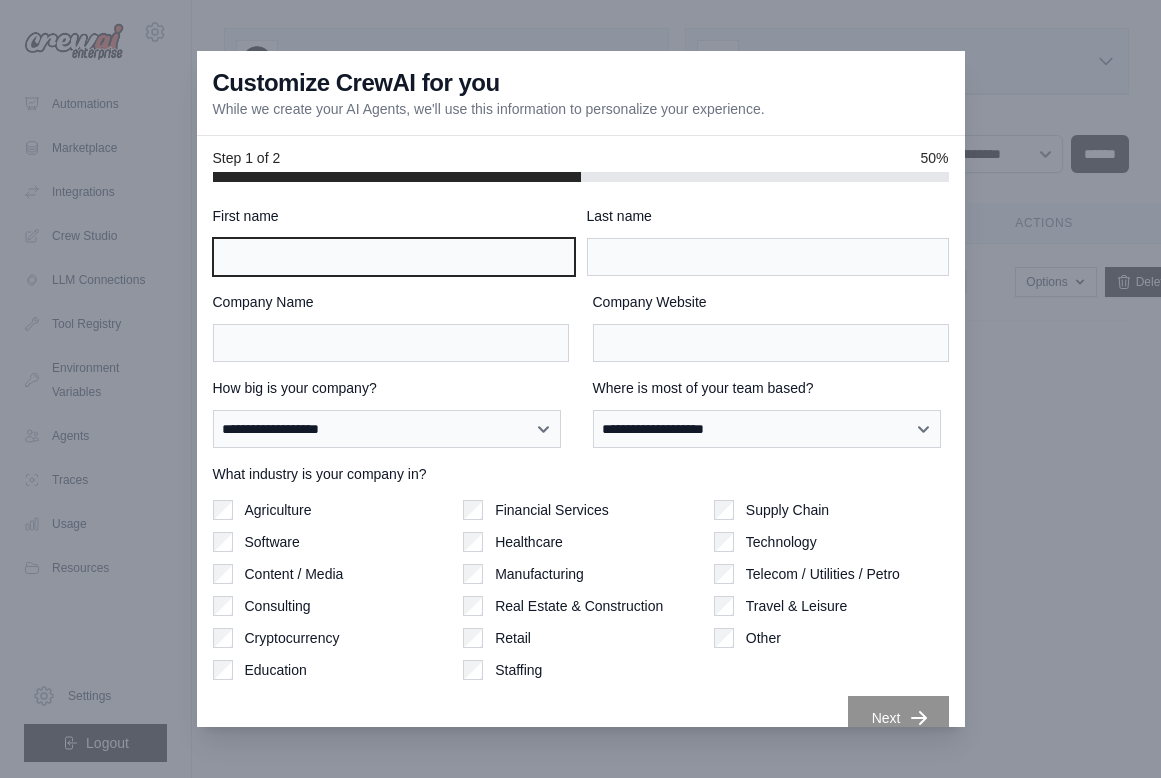 click on "First name" at bounding box center [394, 257] 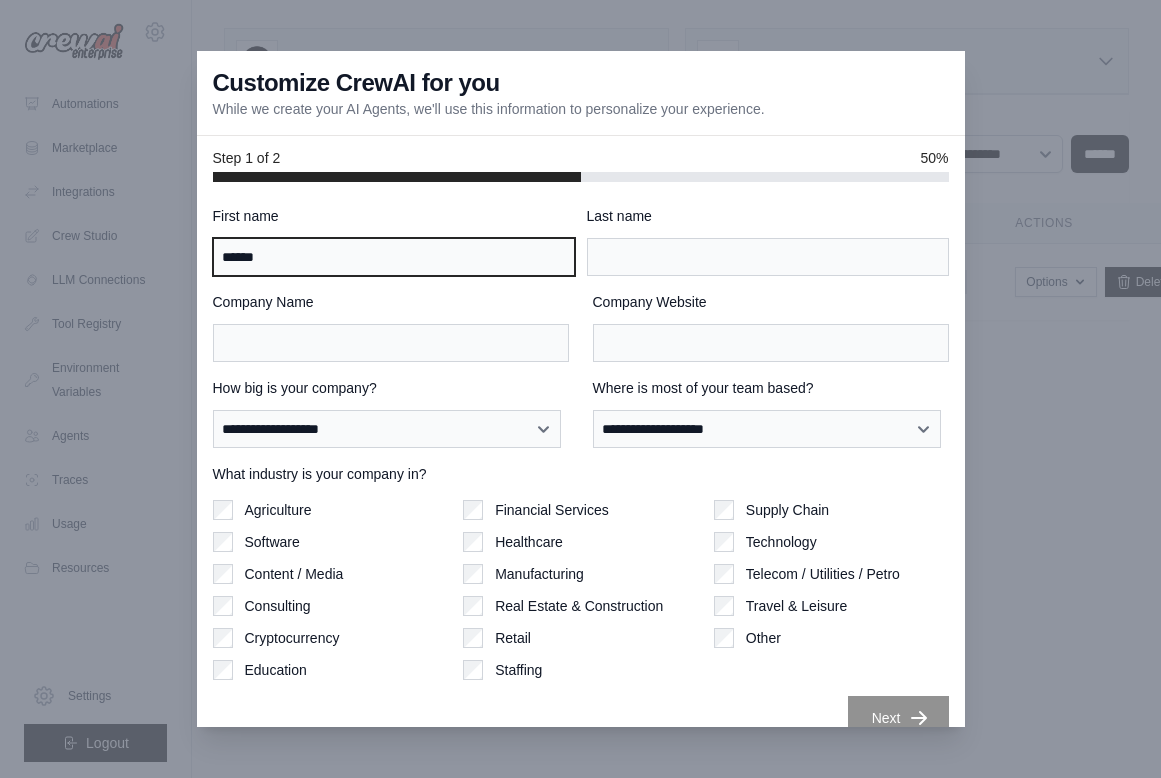 type on "******" 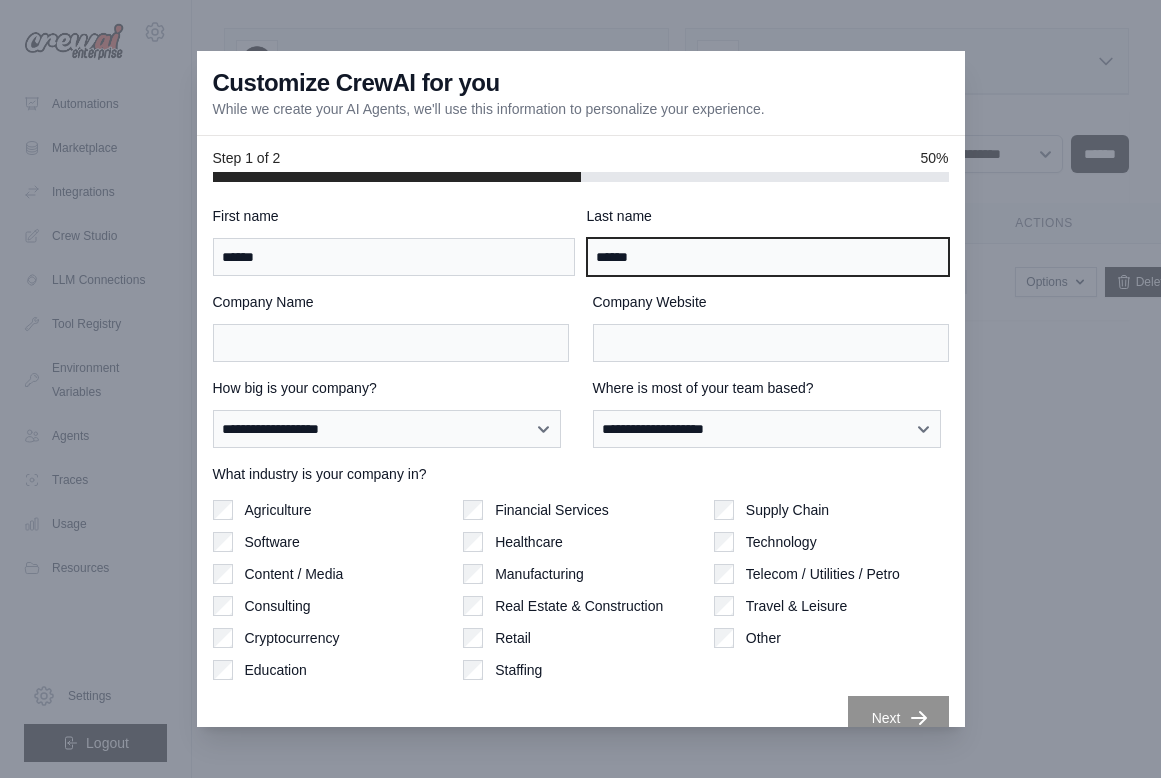 type on "******" 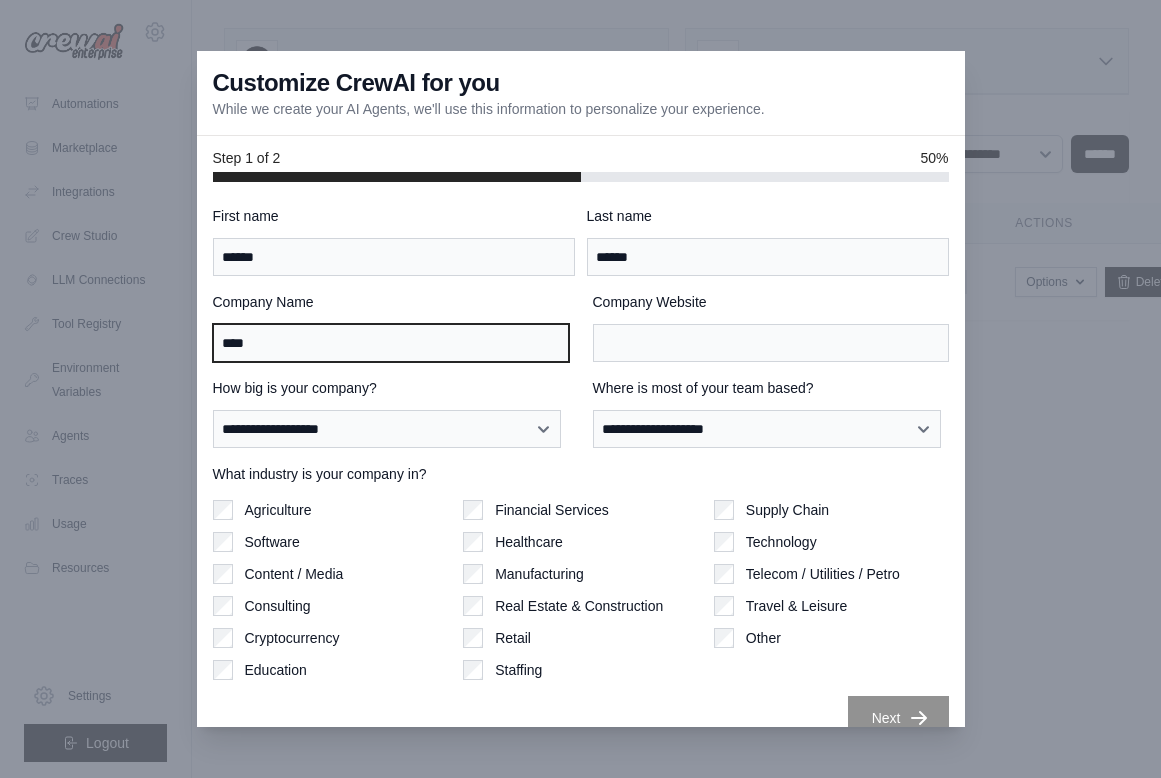 type on "****" 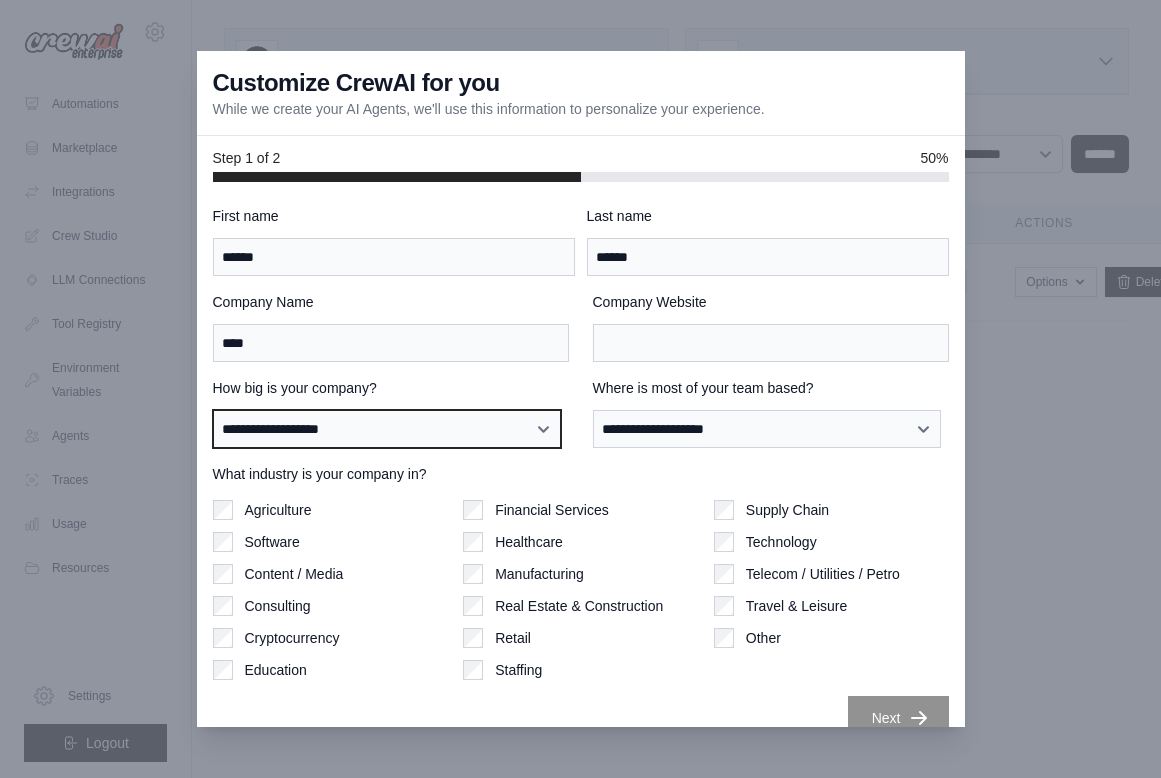 click on "**********" at bounding box center [387, 429] 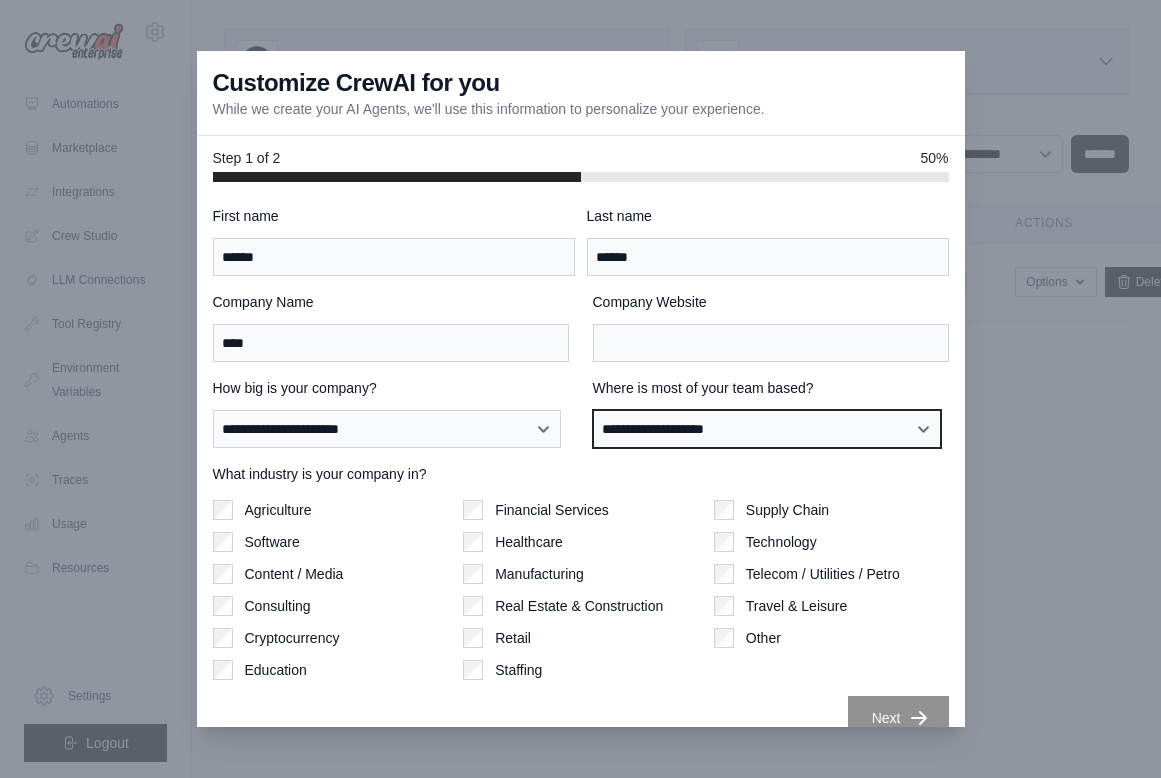 click on "**********" at bounding box center [767, 429] 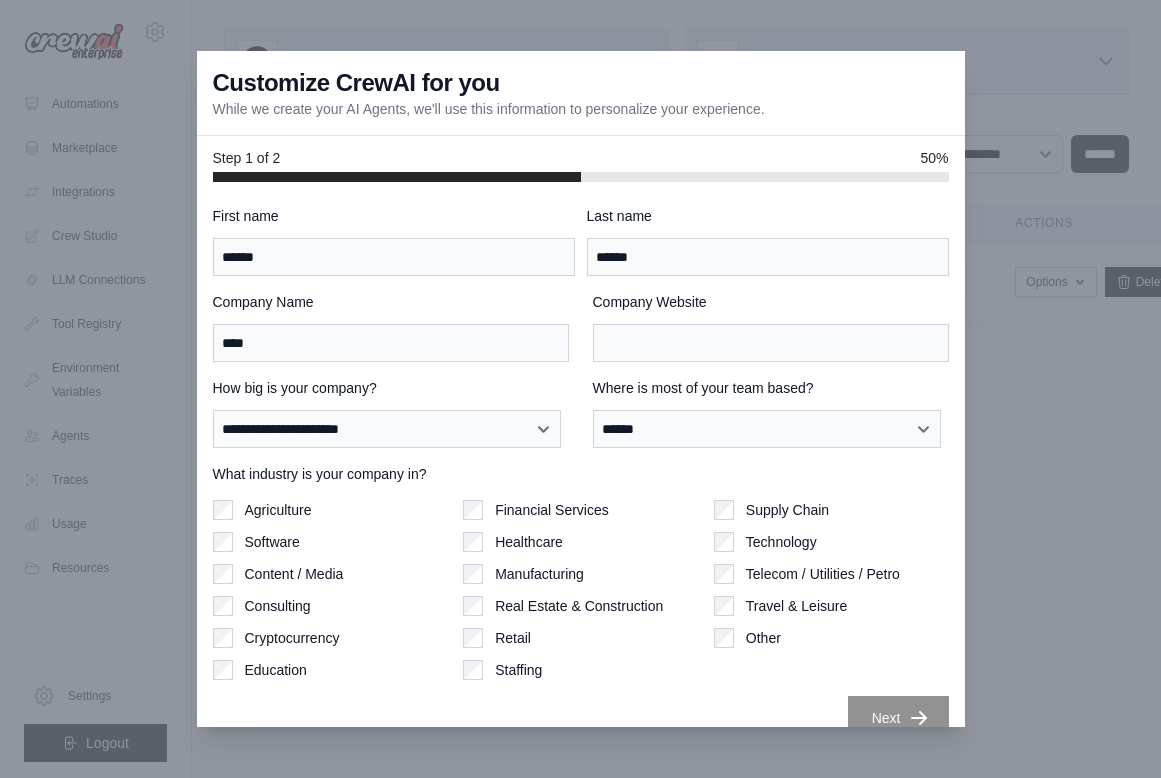 scroll, scrollTop: 19, scrollLeft: 0, axis: vertical 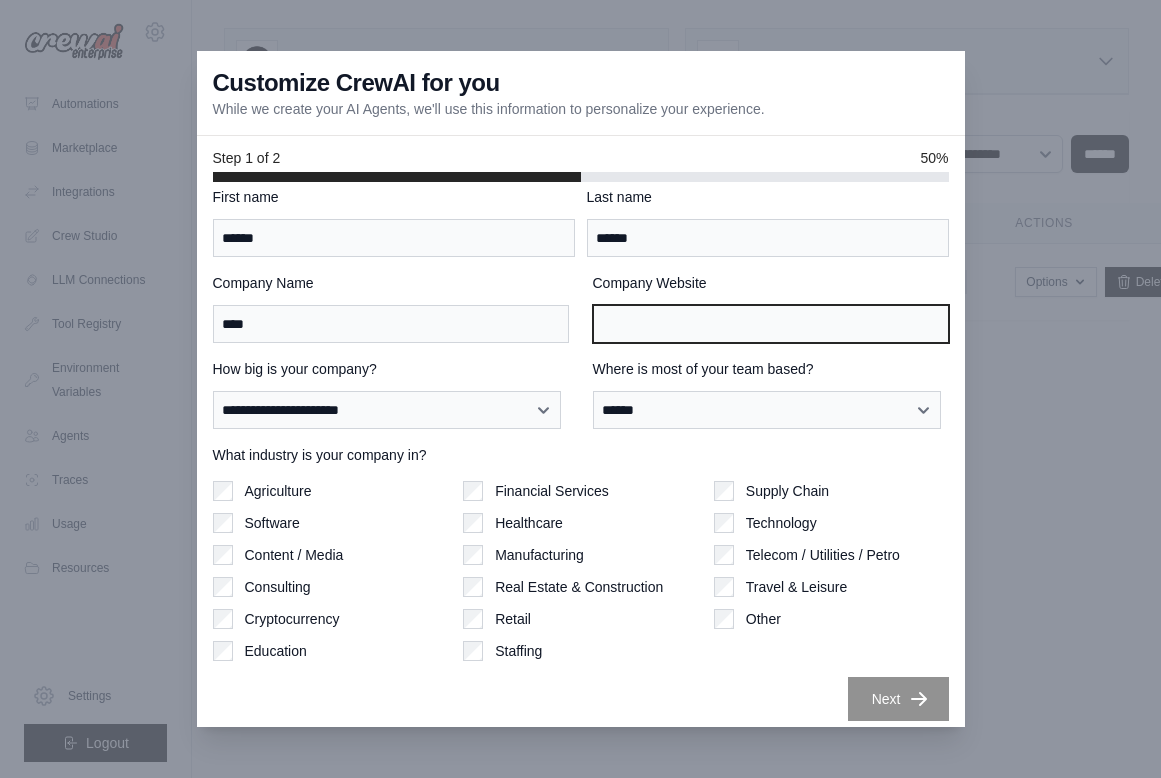 click on "Company Website" at bounding box center (771, 324) 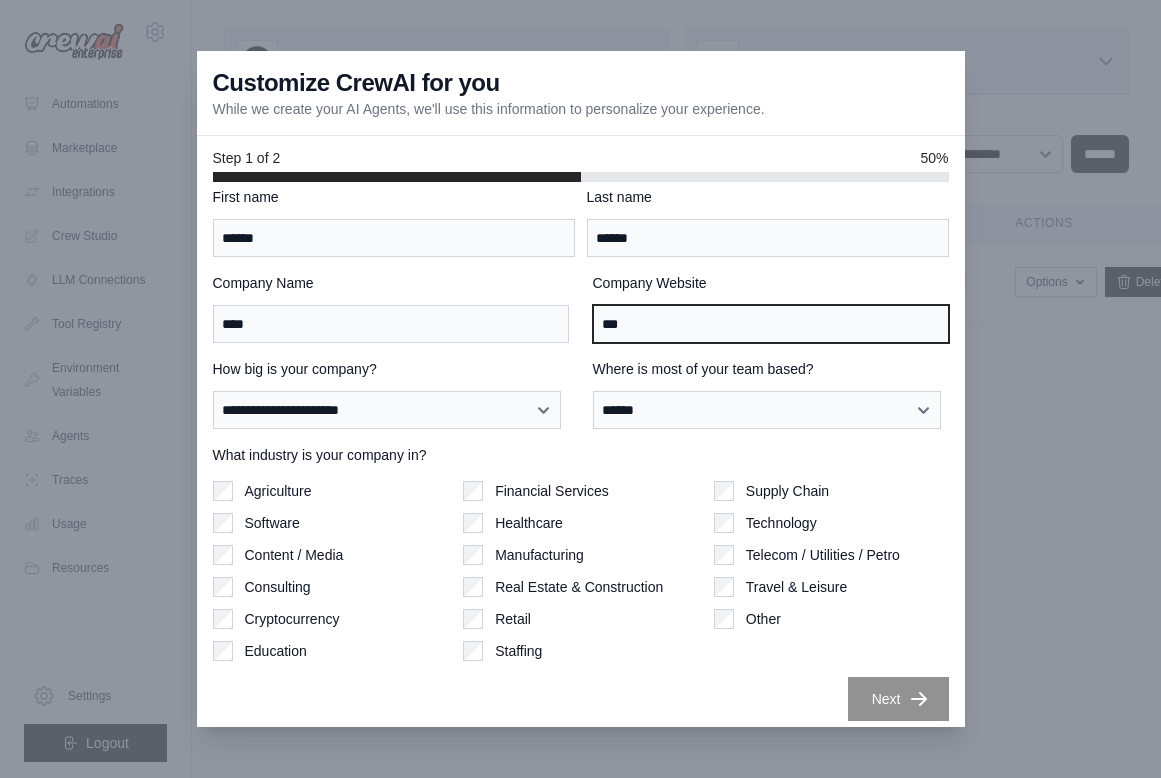 scroll, scrollTop: 8, scrollLeft: 0, axis: vertical 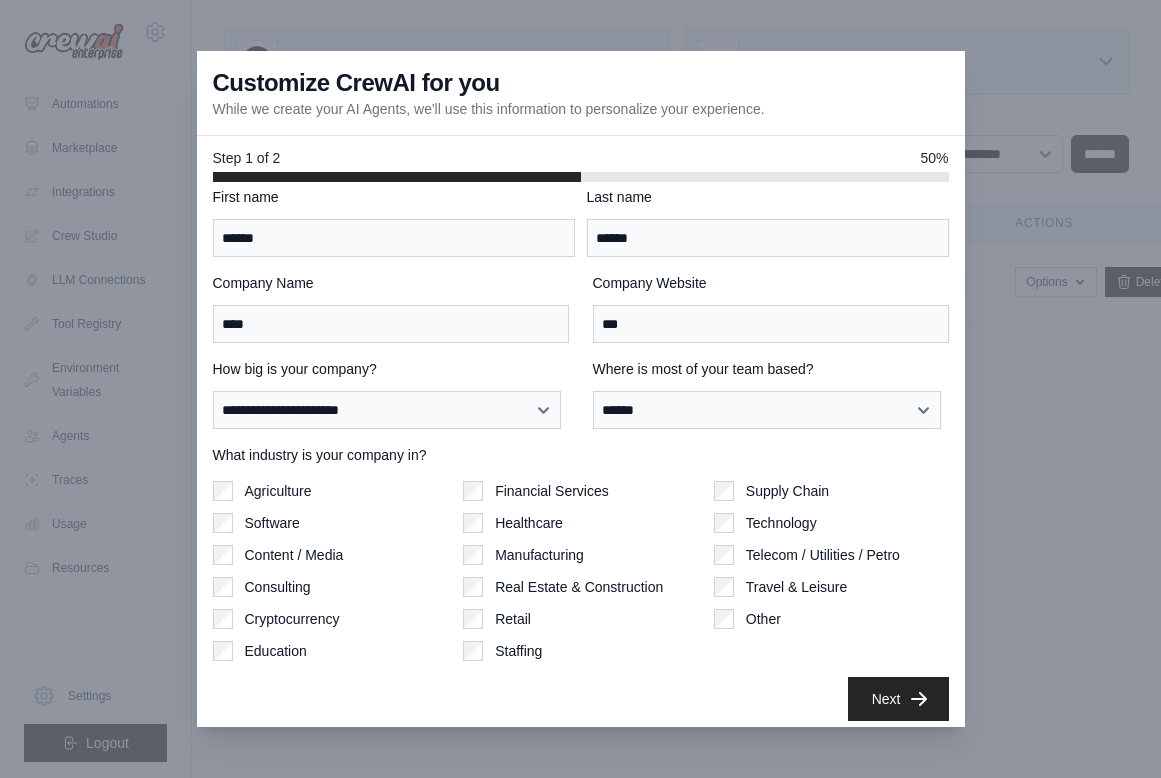 click on "Next" at bounding box center [898, 699] 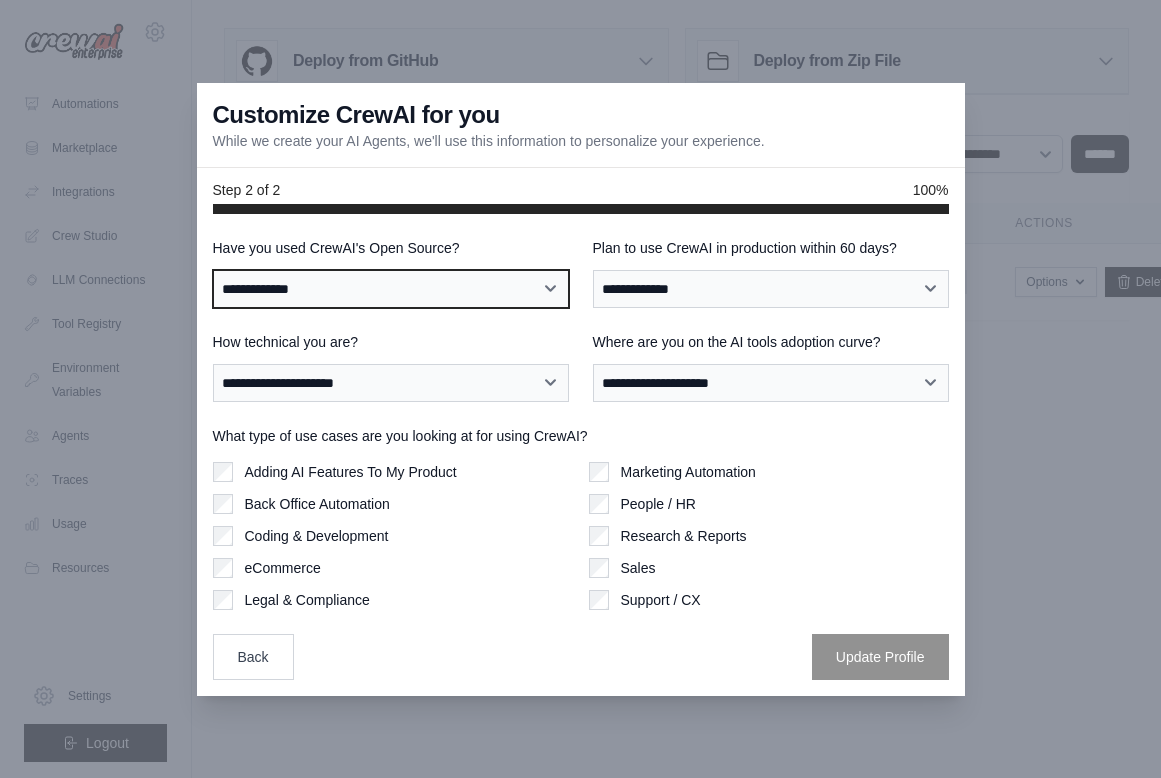 click on "**********" at bounding box center (391, 289) 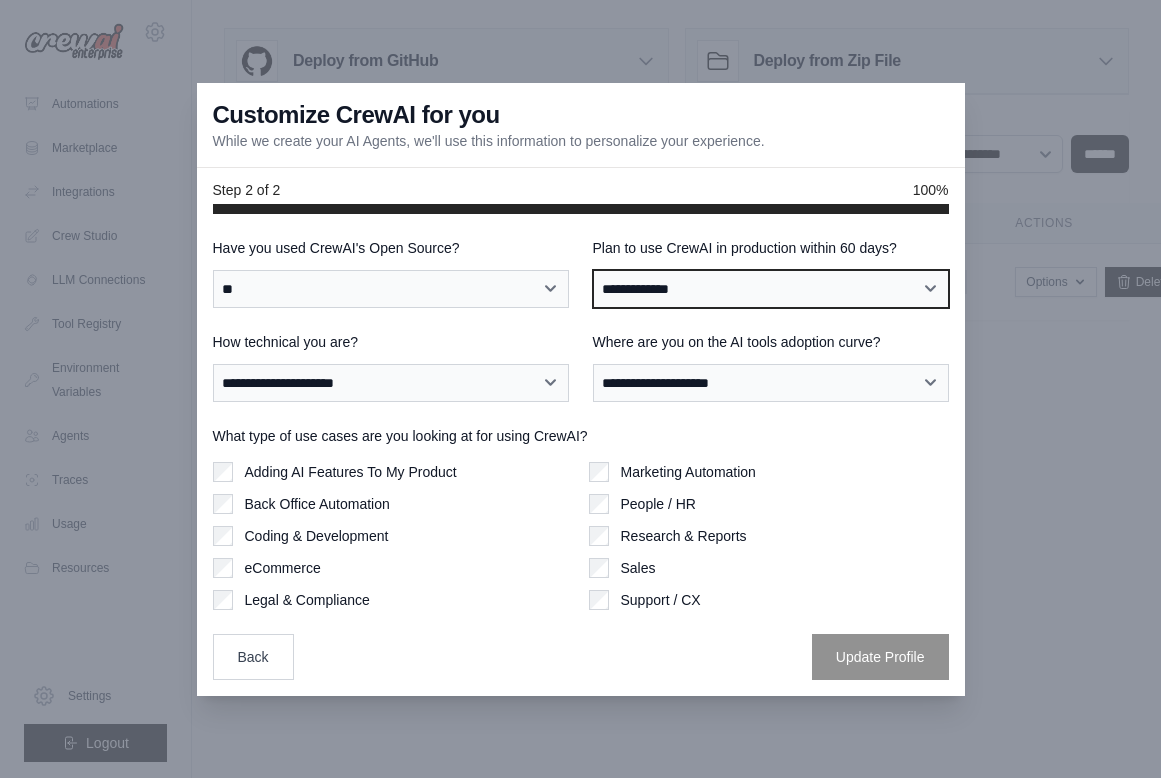 click on "**********" at bounding box center [771, 289] 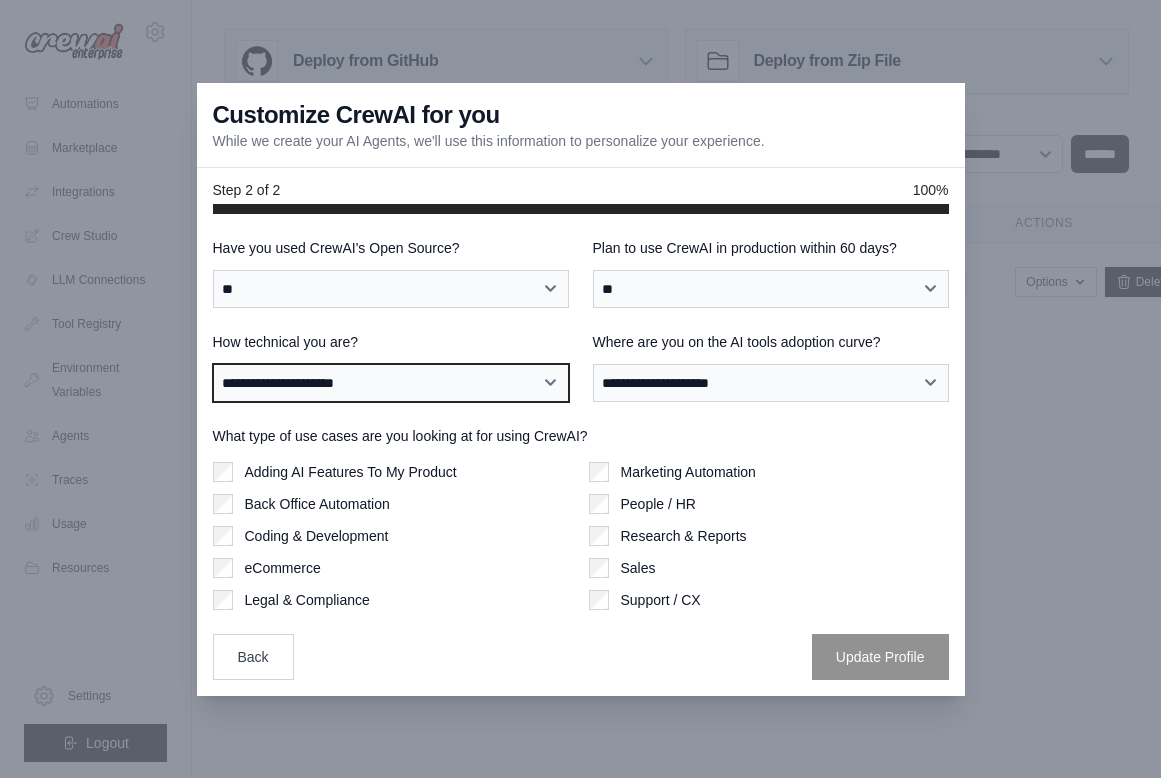 click on "**********" at bounding box center (391, 383) 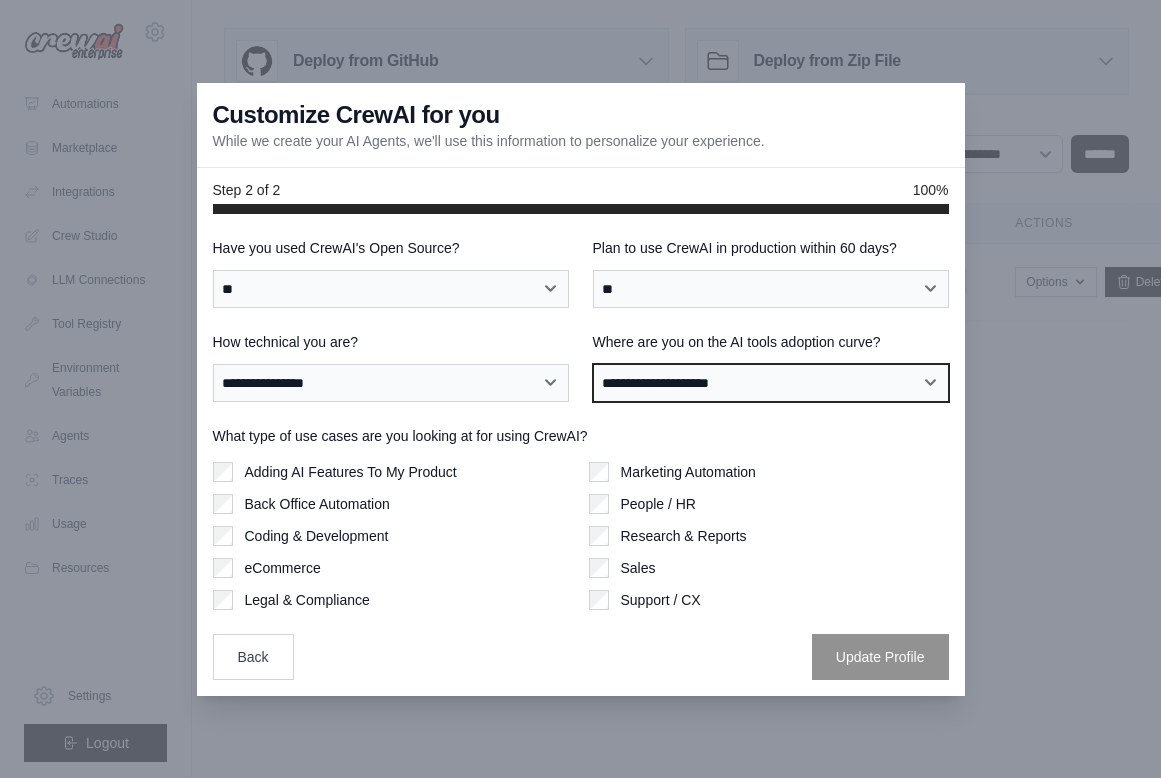 click on "**********" at bounding box center [771, 383] 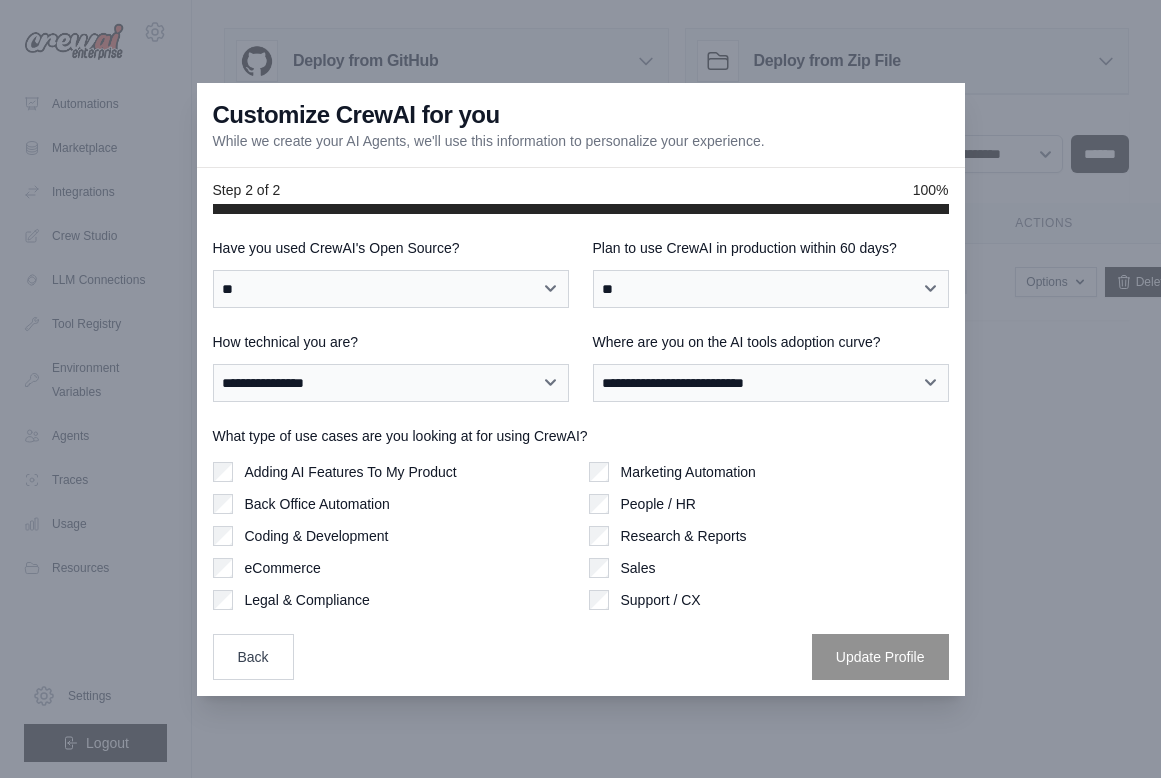 click on "Coding & Development" at bounding box center (317, 536) 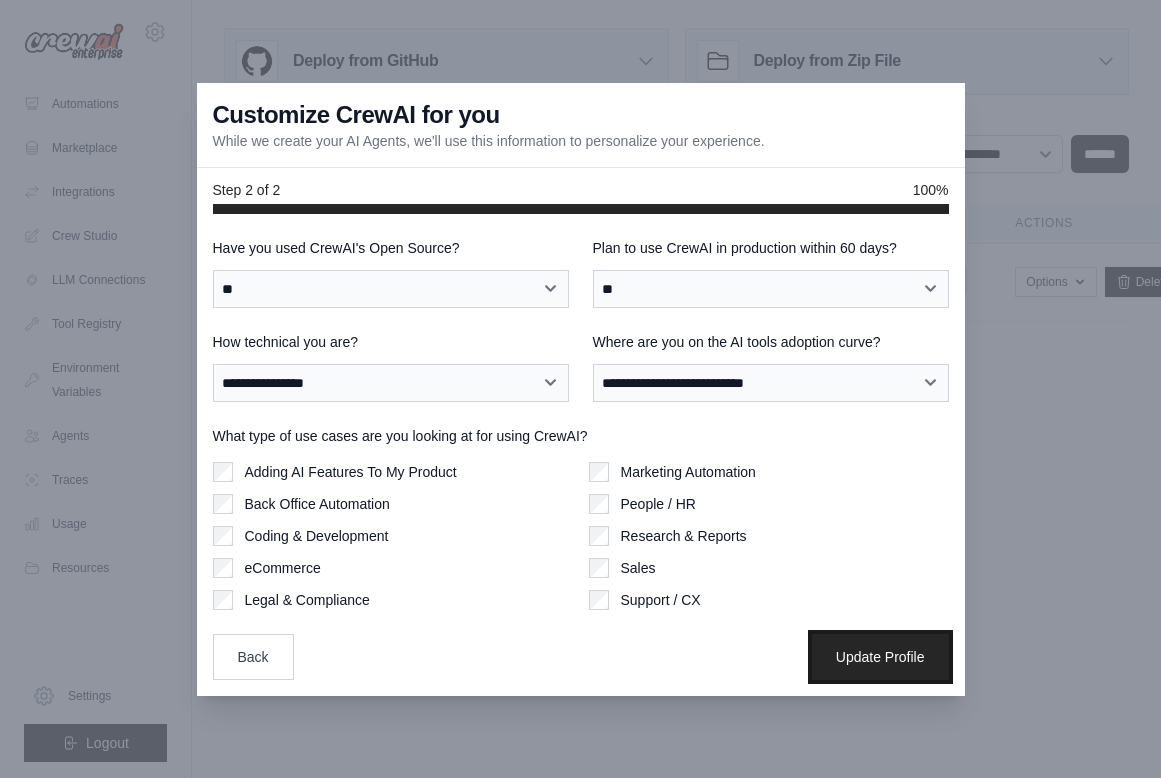 click on "Update Profile" at bounding box center (880, 657) 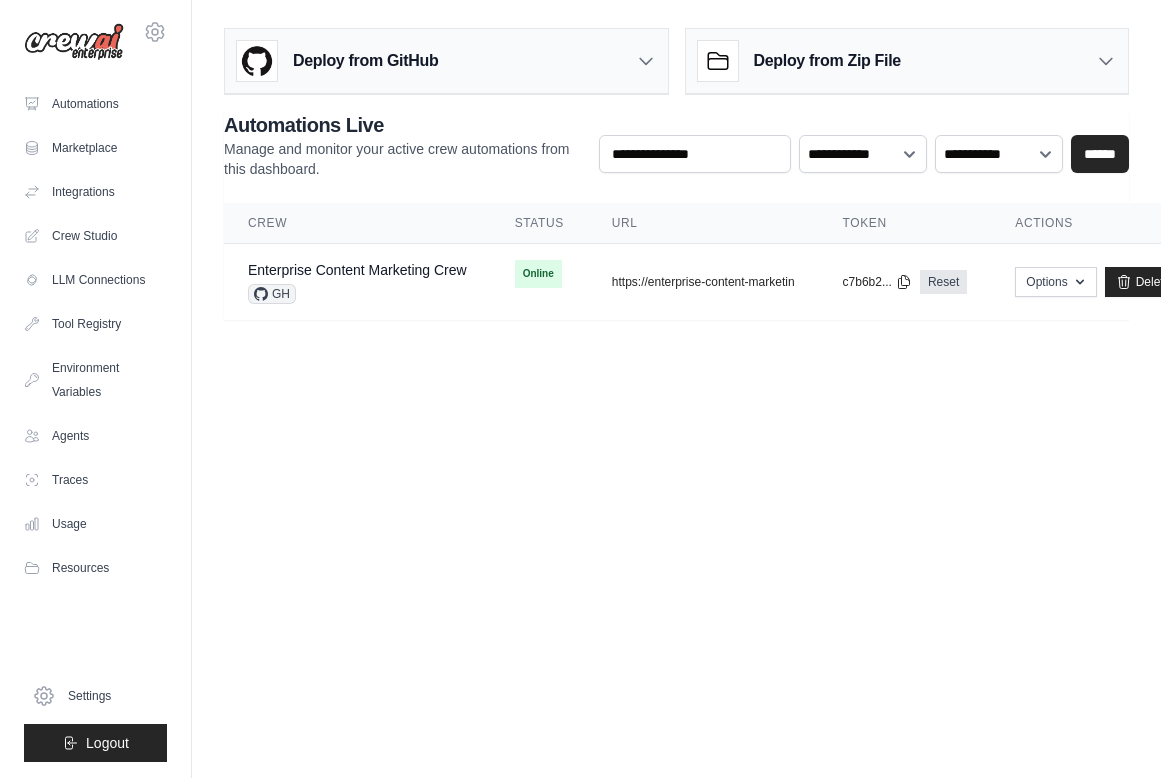scroll, scrollTop: 0, scrollLeft: 0, axis: both 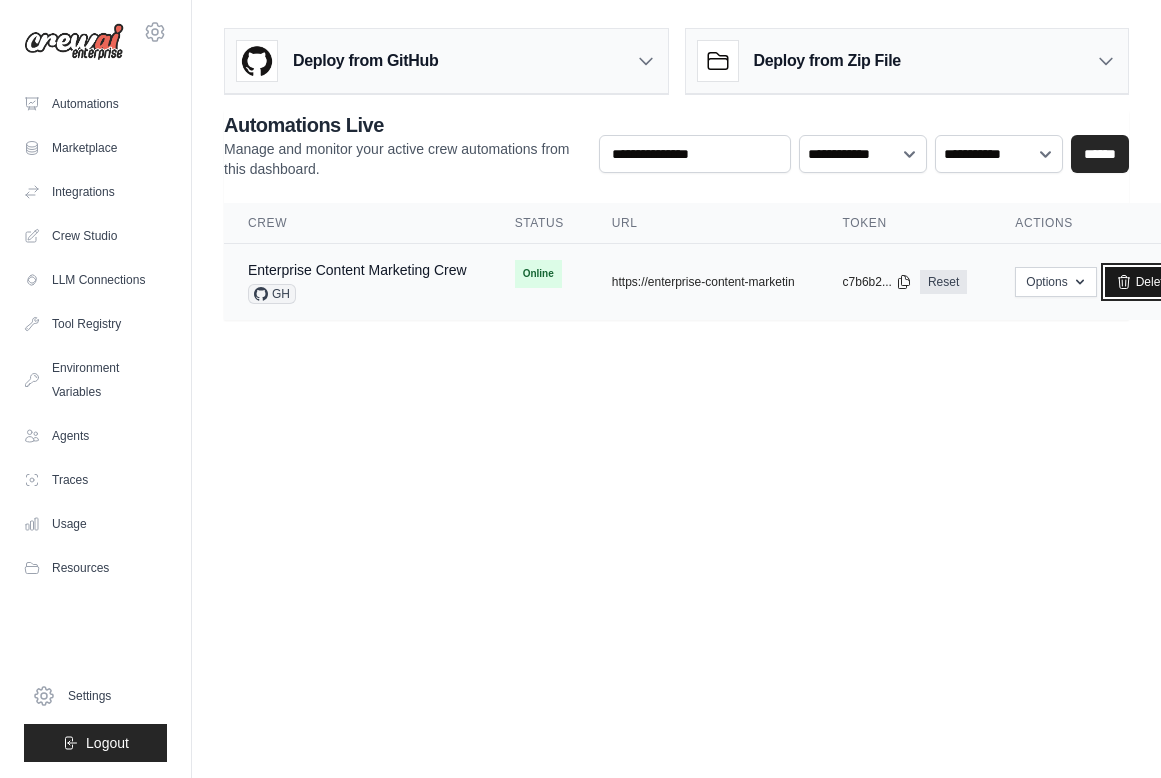 click on "Delete" at bounding box center (1143, 282) 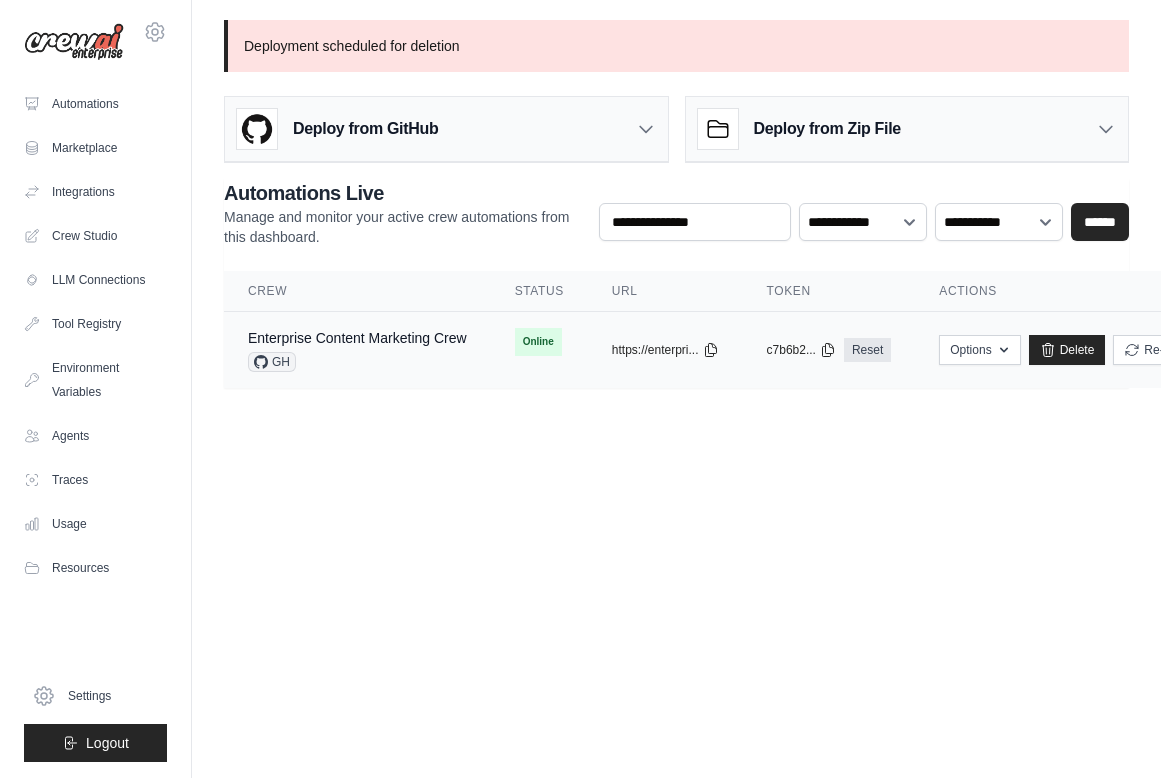 scroll, scrollTop: 0, scrollLeft: 0, axis: both 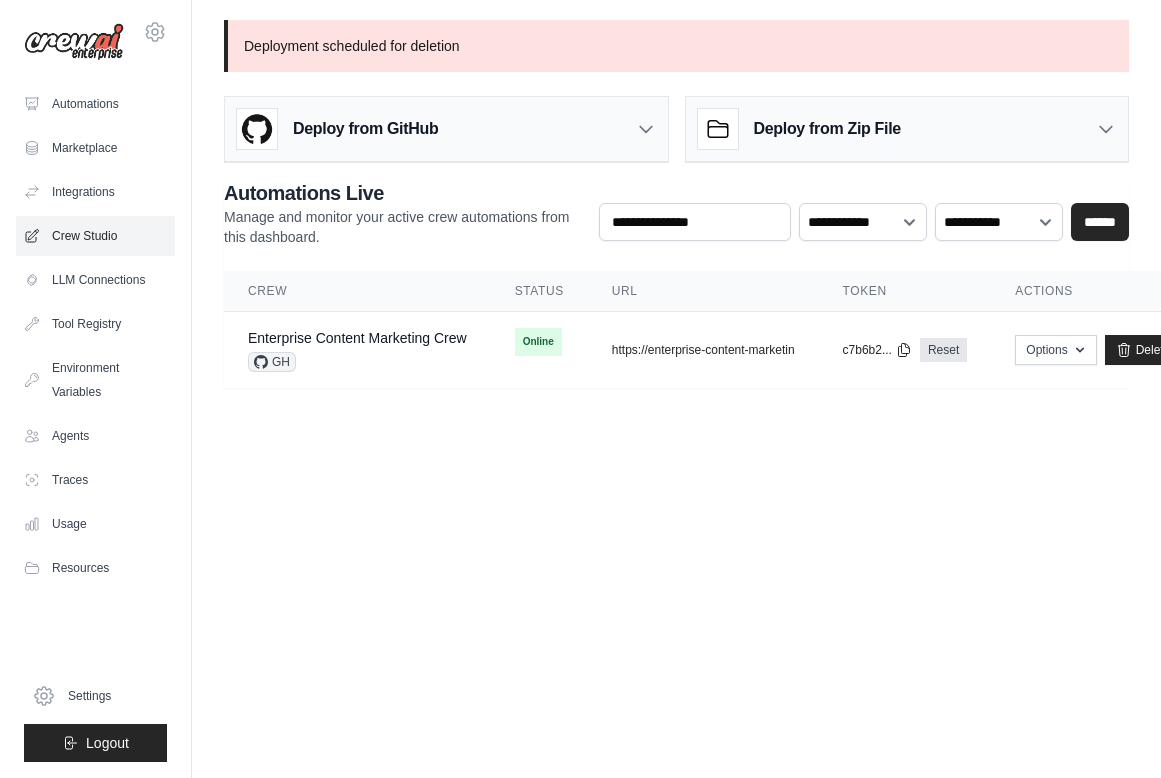 click on "Crew Studio" at bounding box center (95, 236) 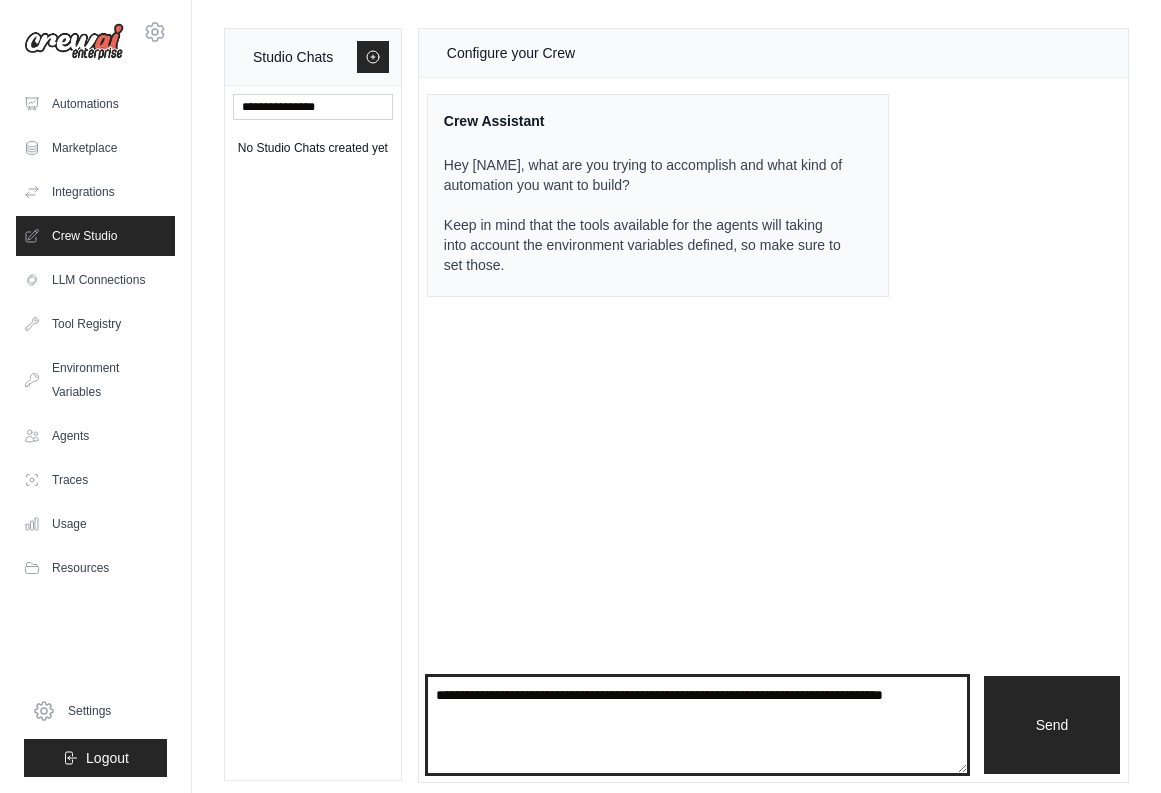 drag, startPoint x: 499, startPoint y: 718, endPoint x: 363, endPoint y: 683, distance: 140.43147 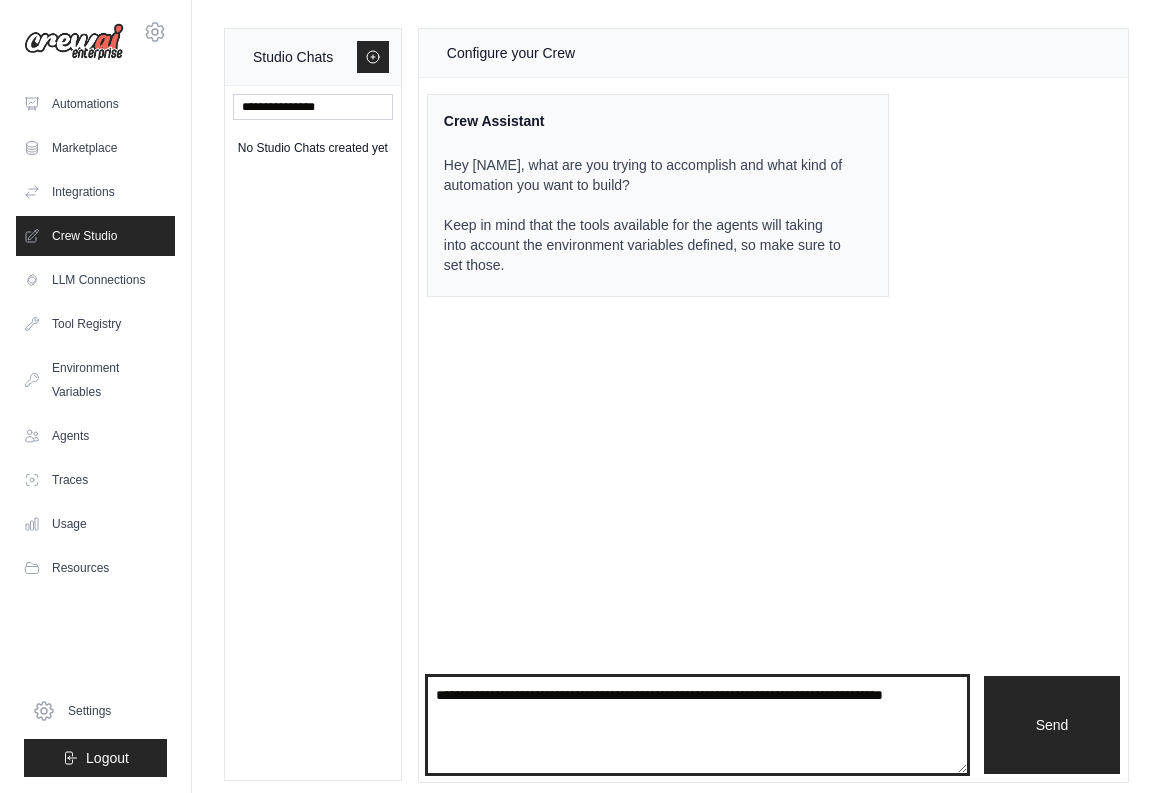 drag, startPoint x: 435, startPoint y: 693, endPoint x: 507, endPoint y: 727, distance: 79.624115 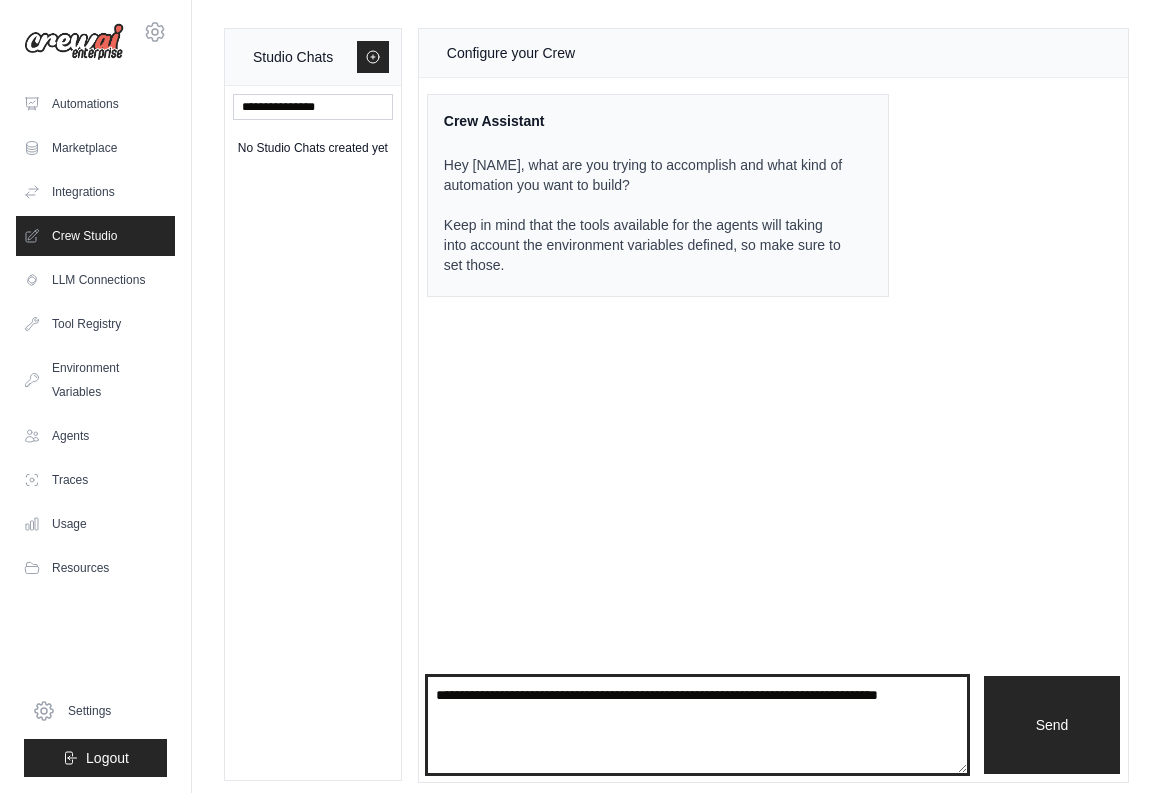 type on "**********" 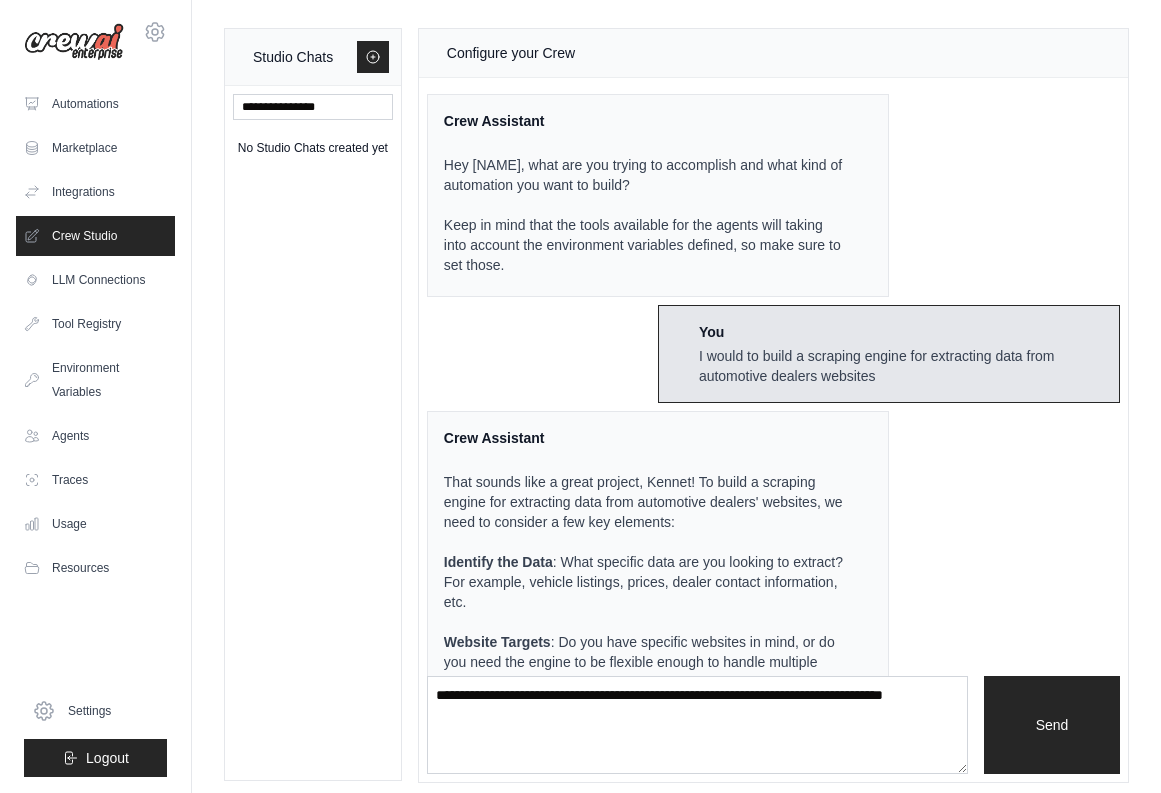 scroll, scrollTop: 313, scrollLeft: 0, axis: vertical 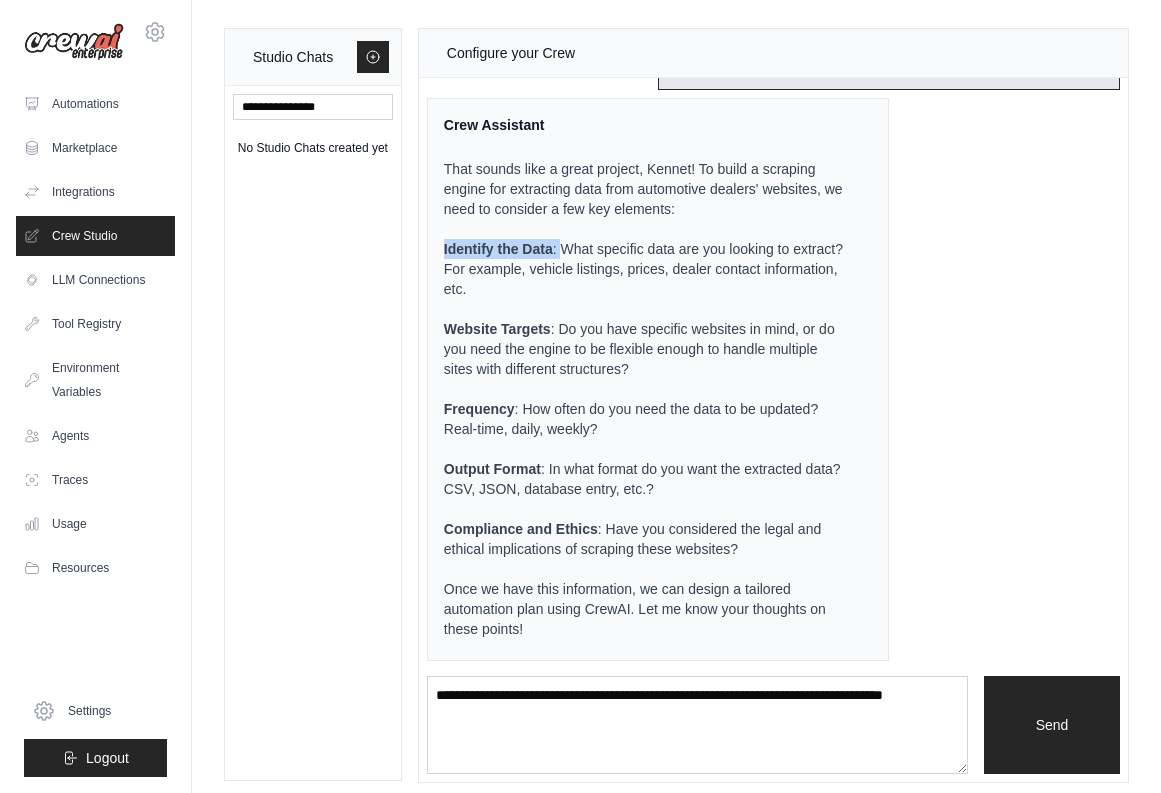 drag, startPoint x: 461, startPoint y: 246, endPoint x: 583, endPoint y: 254, distance: 122.26202 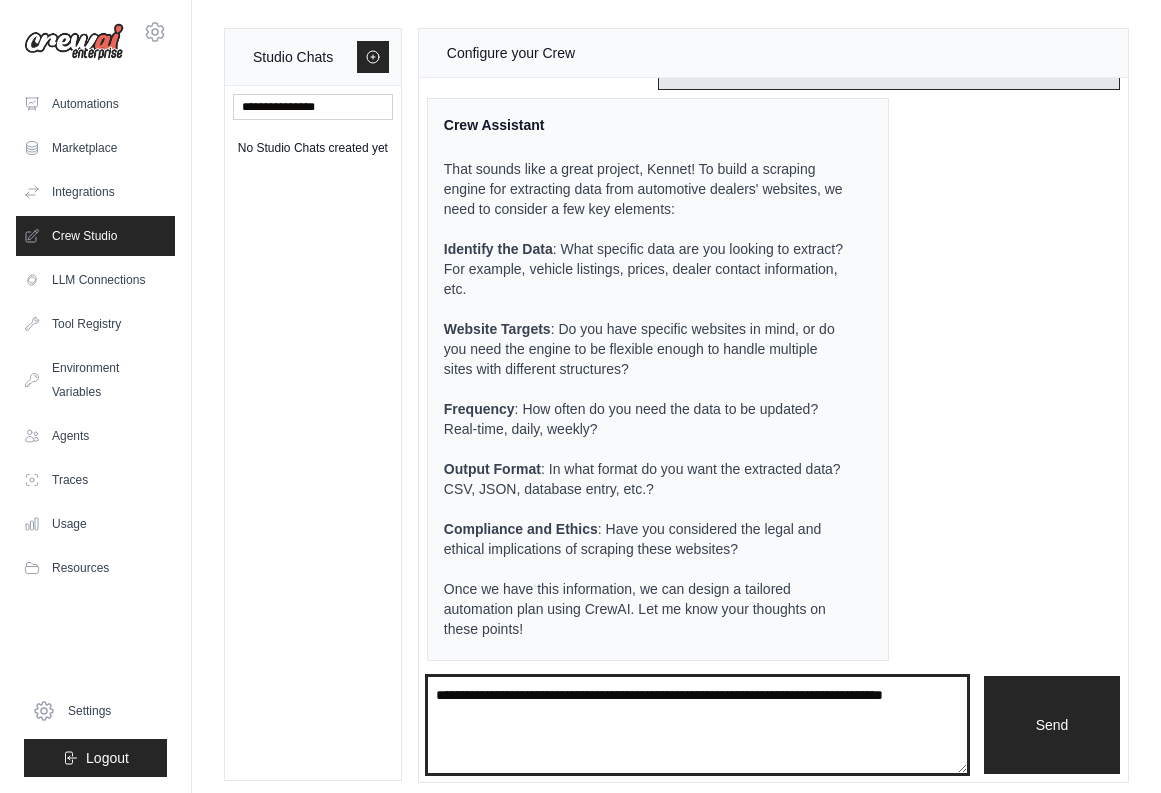 click at bounding box center (697, 725) 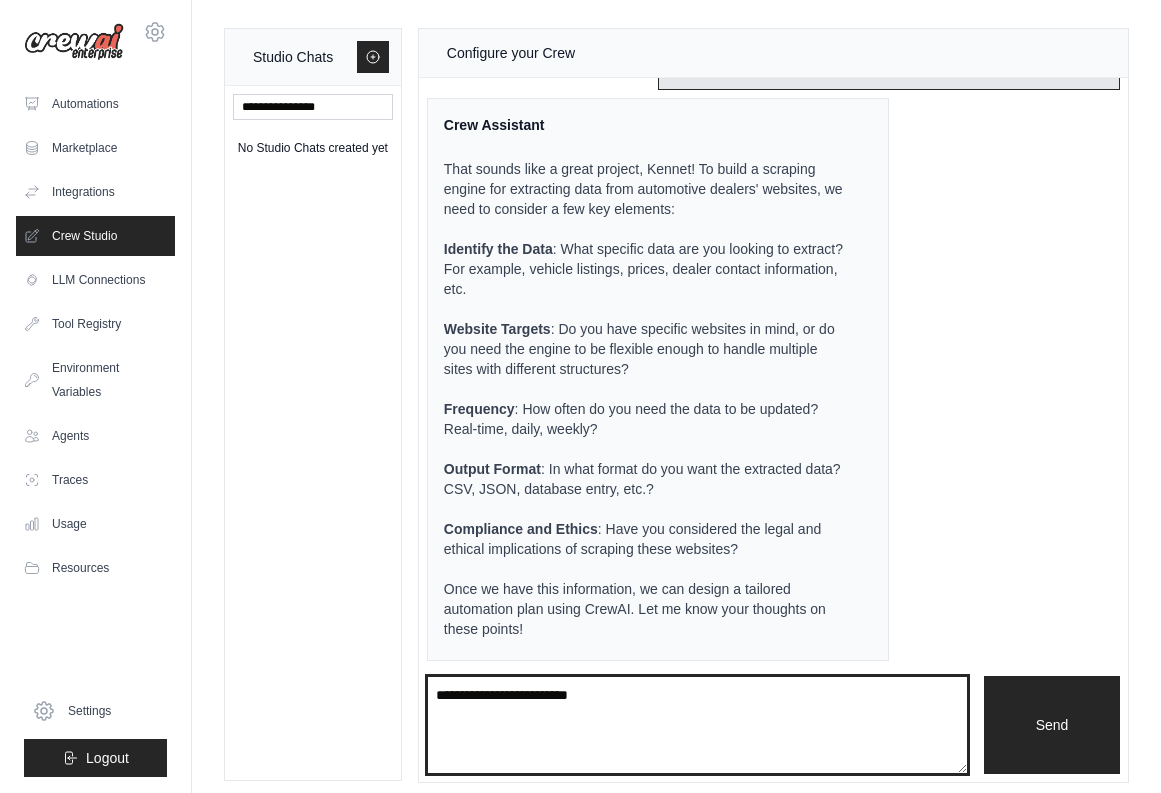 scroll, scrollTop: 4, scrollLeft: 0, axis: vertical 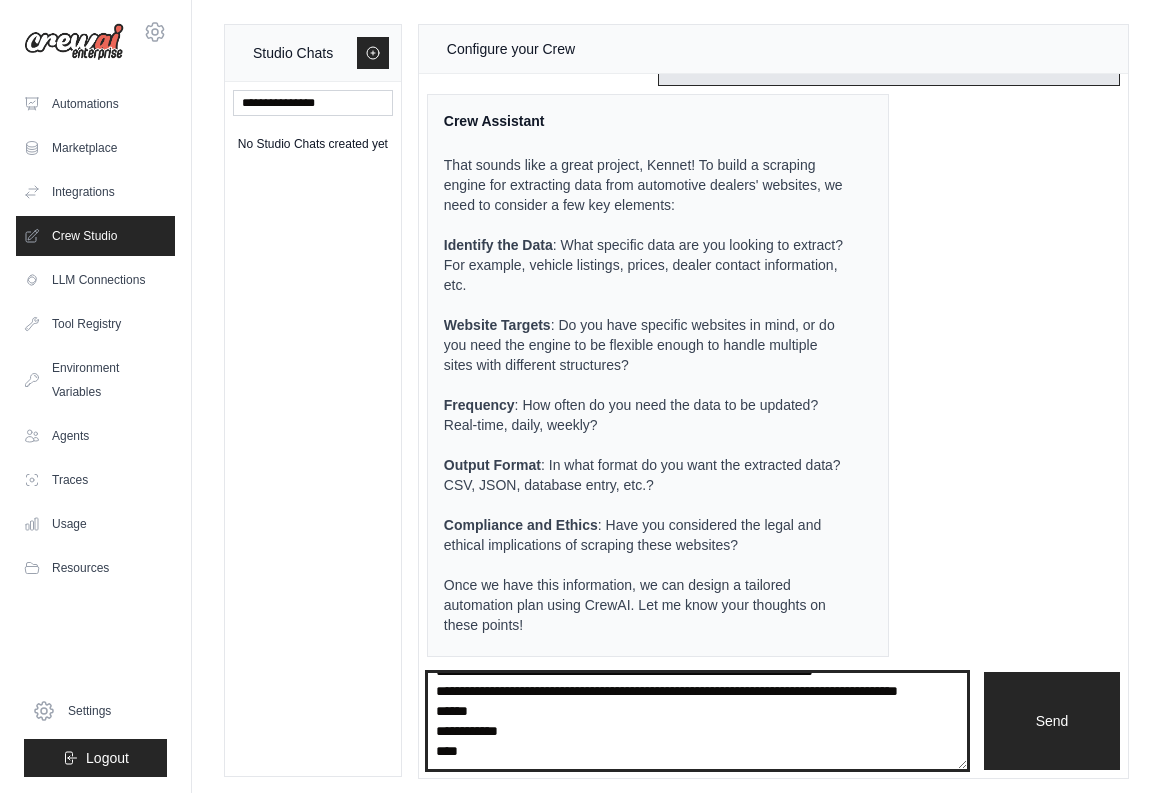 type on "**********" 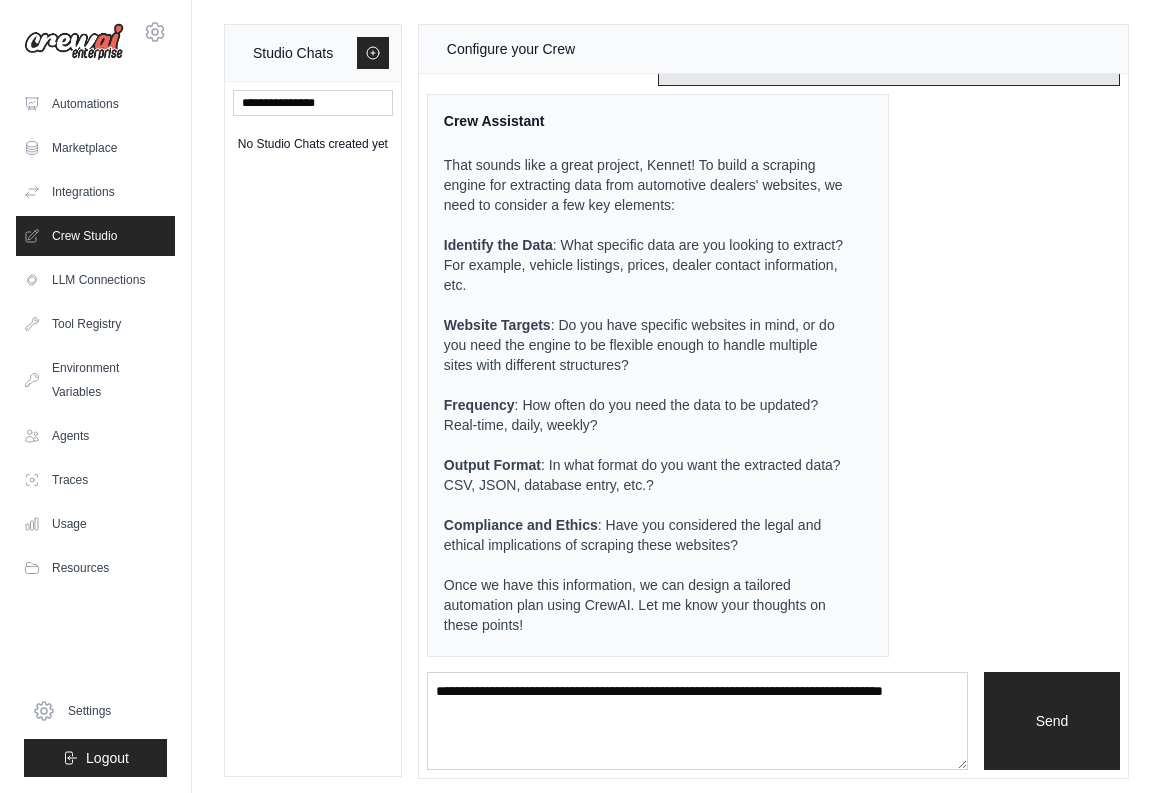 scroll, scrollTop: 0, scrollLeft: 0, axis: both 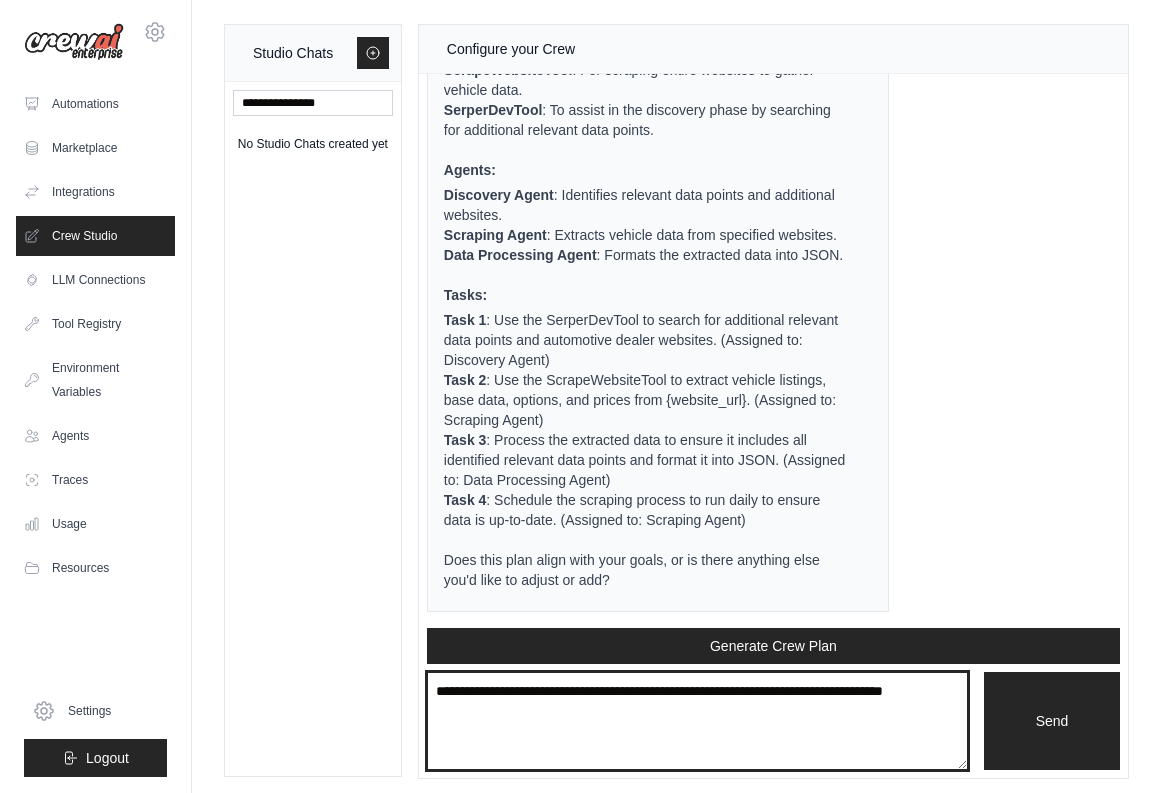 click at bounding box center (697, 721) 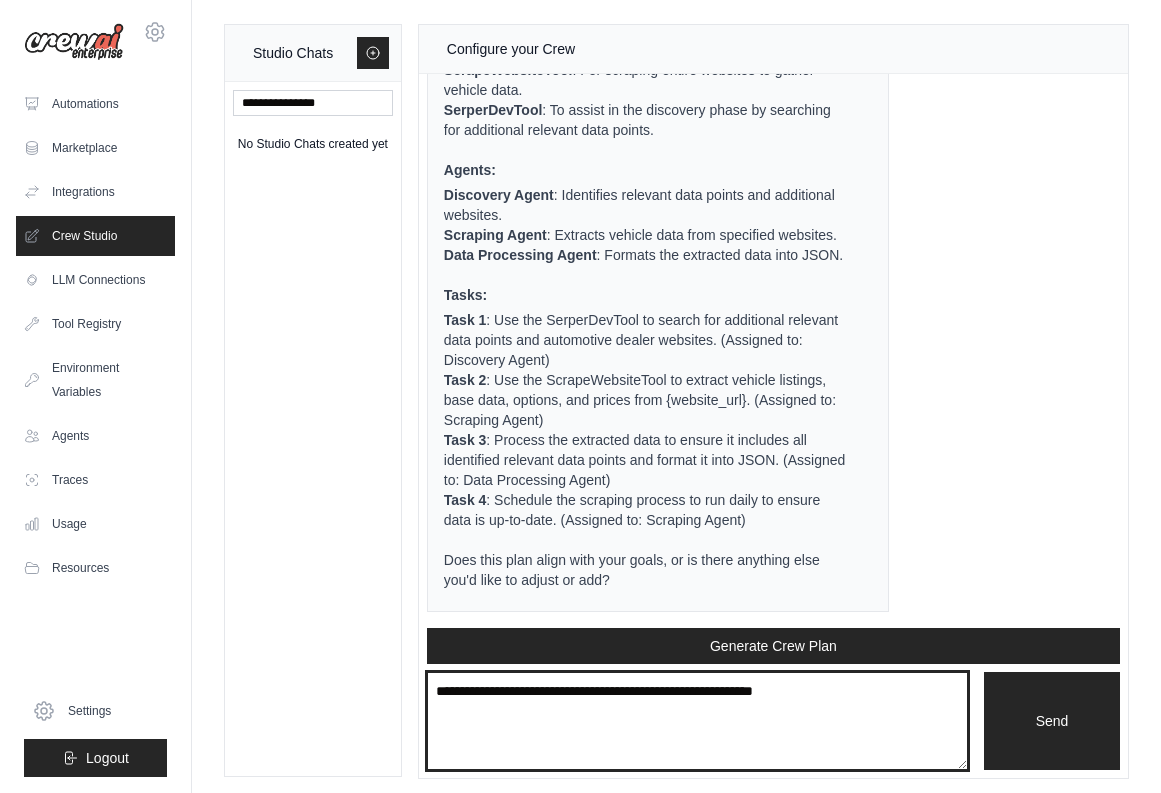 type on "**********" 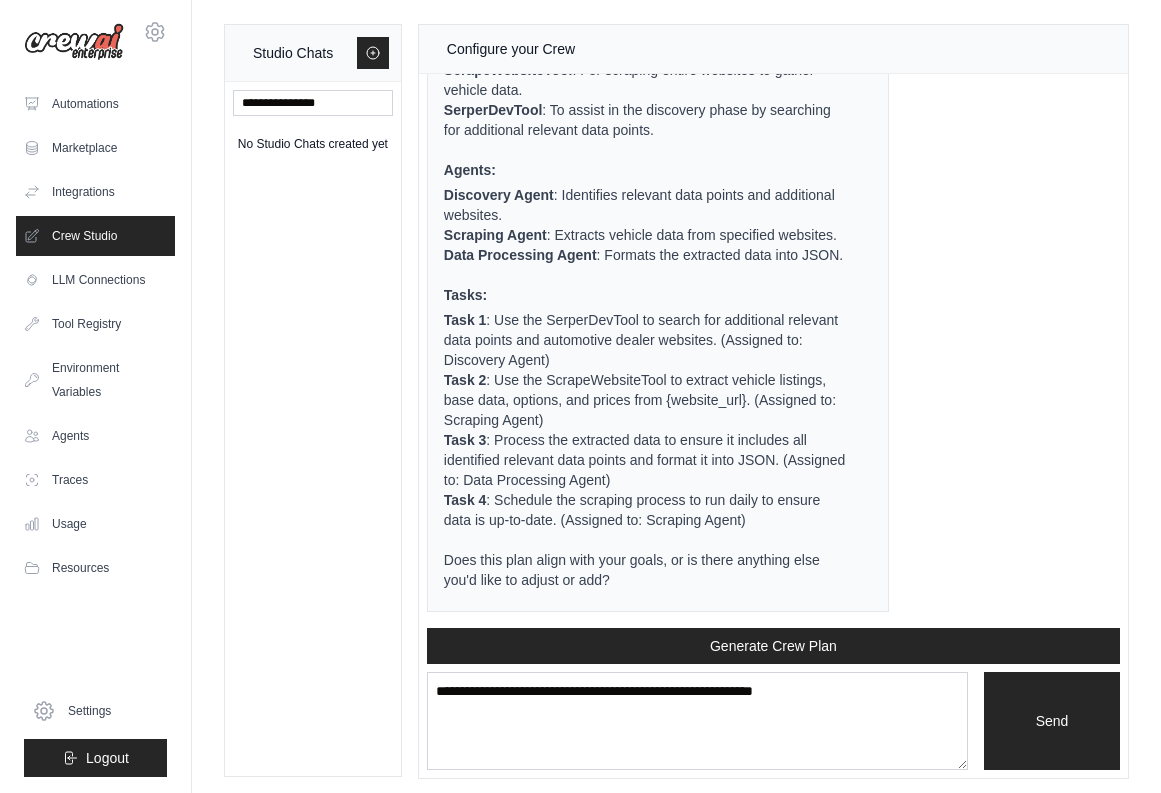 type 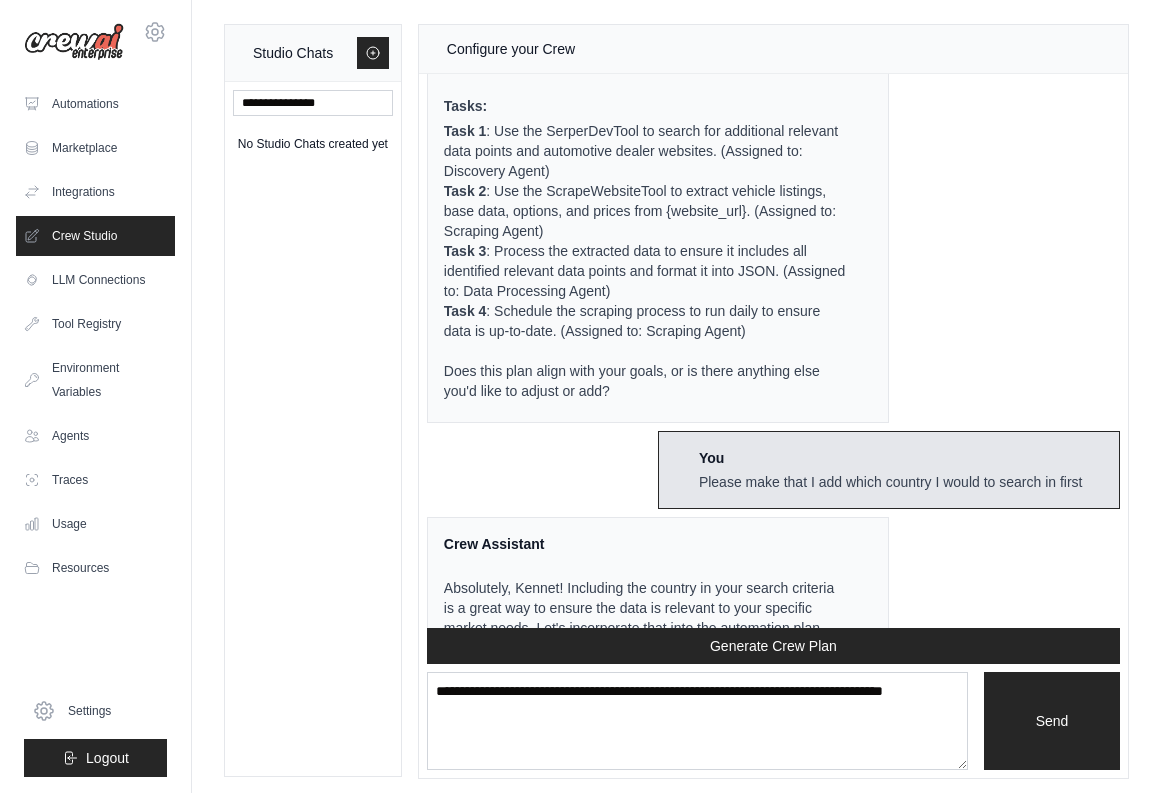 scroll, scrollTop: 2941, scrollLeft: 0, axis: vertical 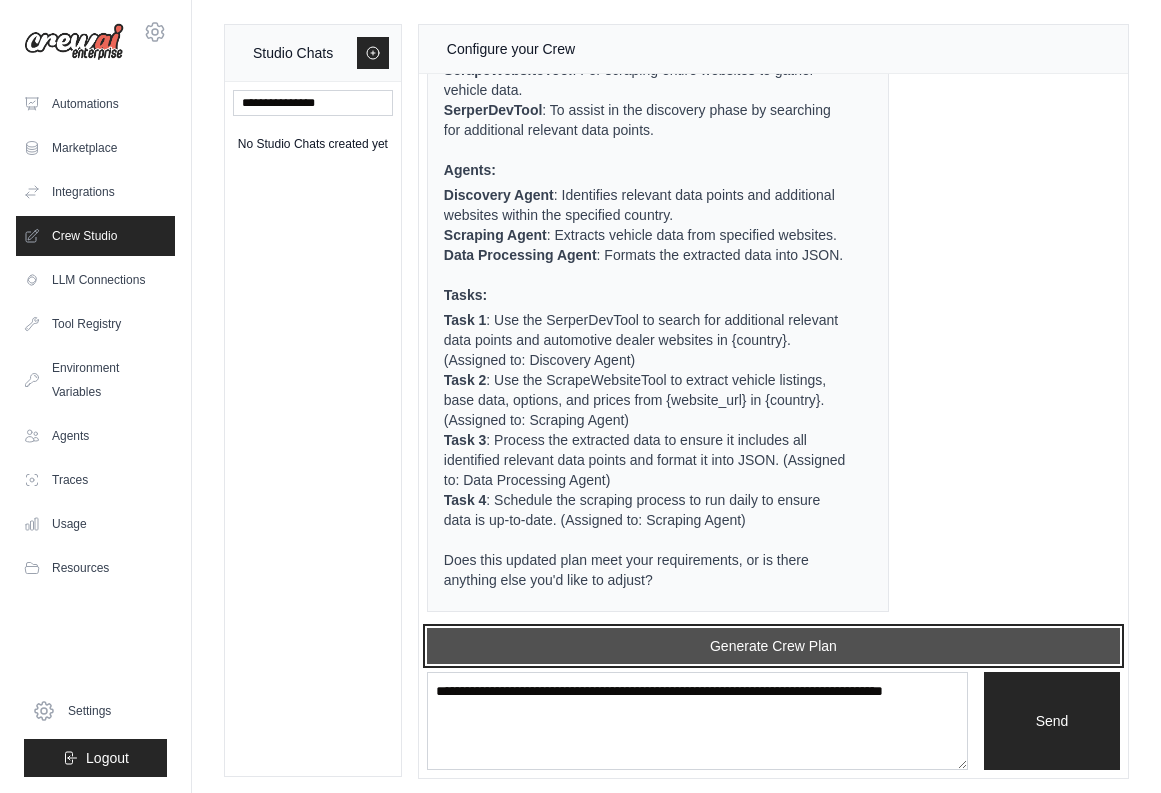 click on "Generate Crew Plan" at bounding box center (773, 646) 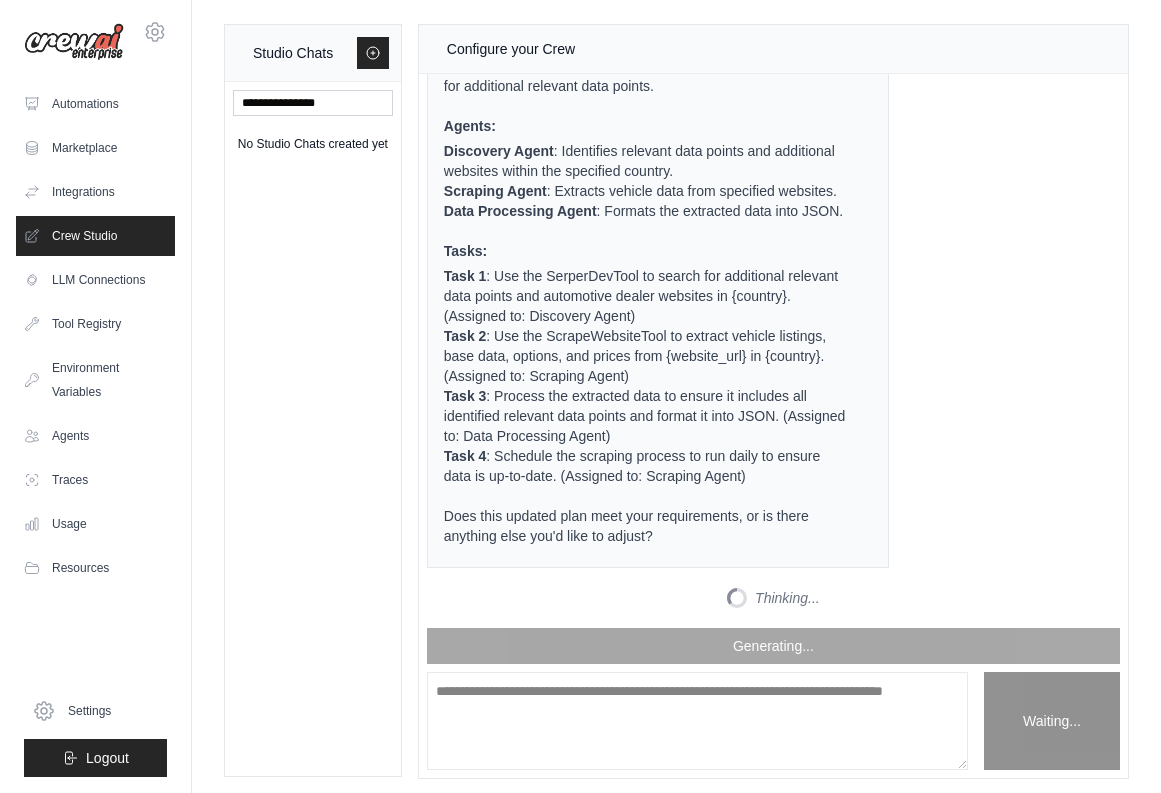 scroll, scrollTop: 4092, scrollLeft: 0, axis: vertical 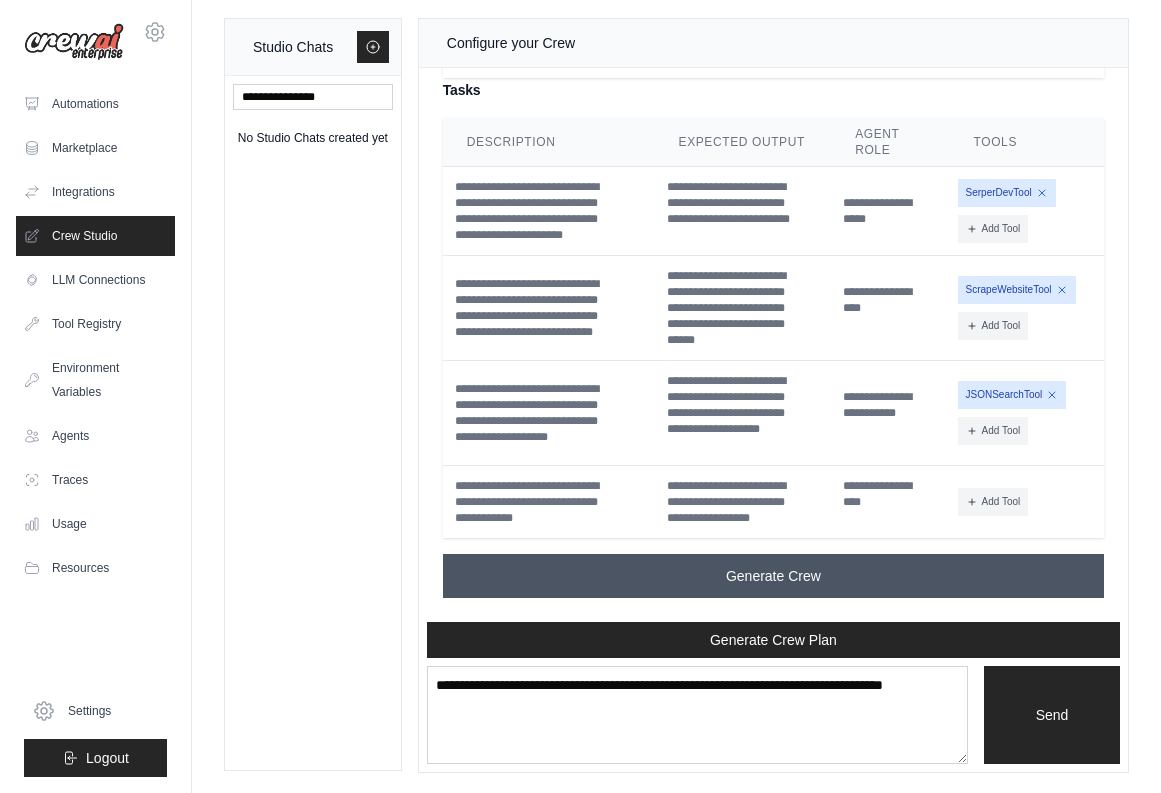 click on "Generate Crew" at bounding box center [773, 576] 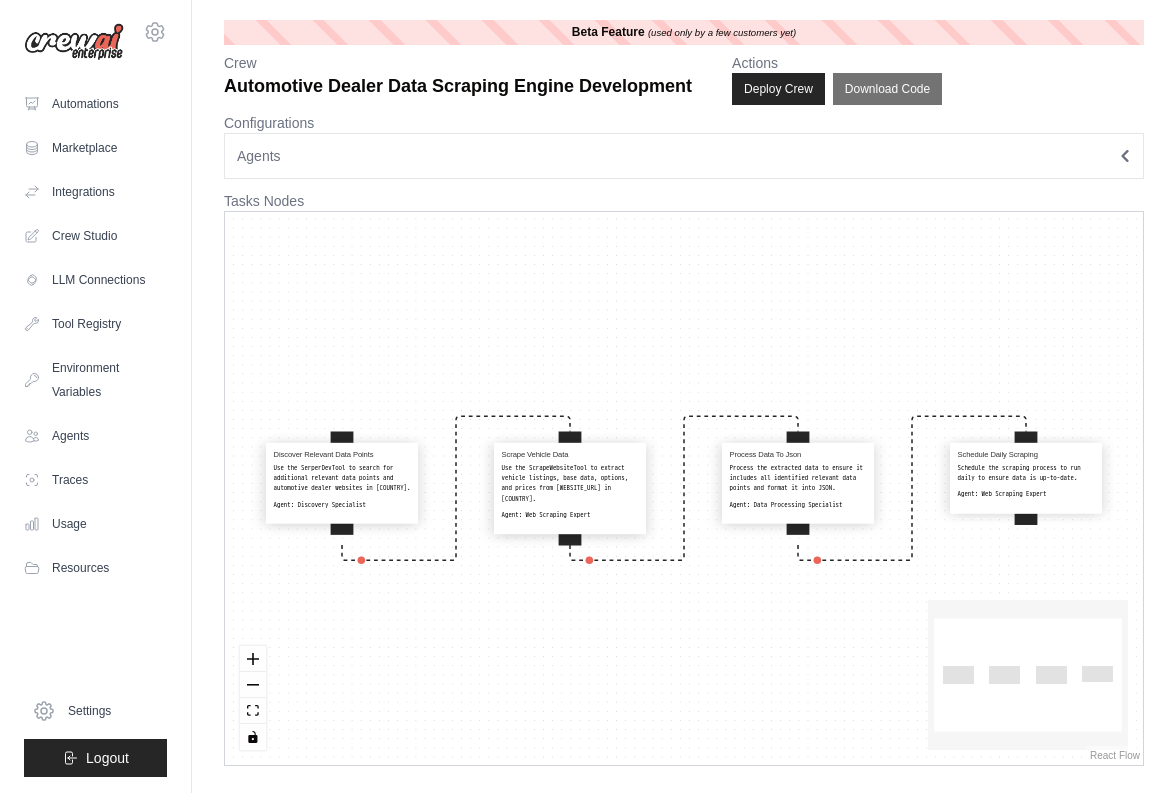 scroll, scrollTop: 0, scrollLeft: 0, axis: both 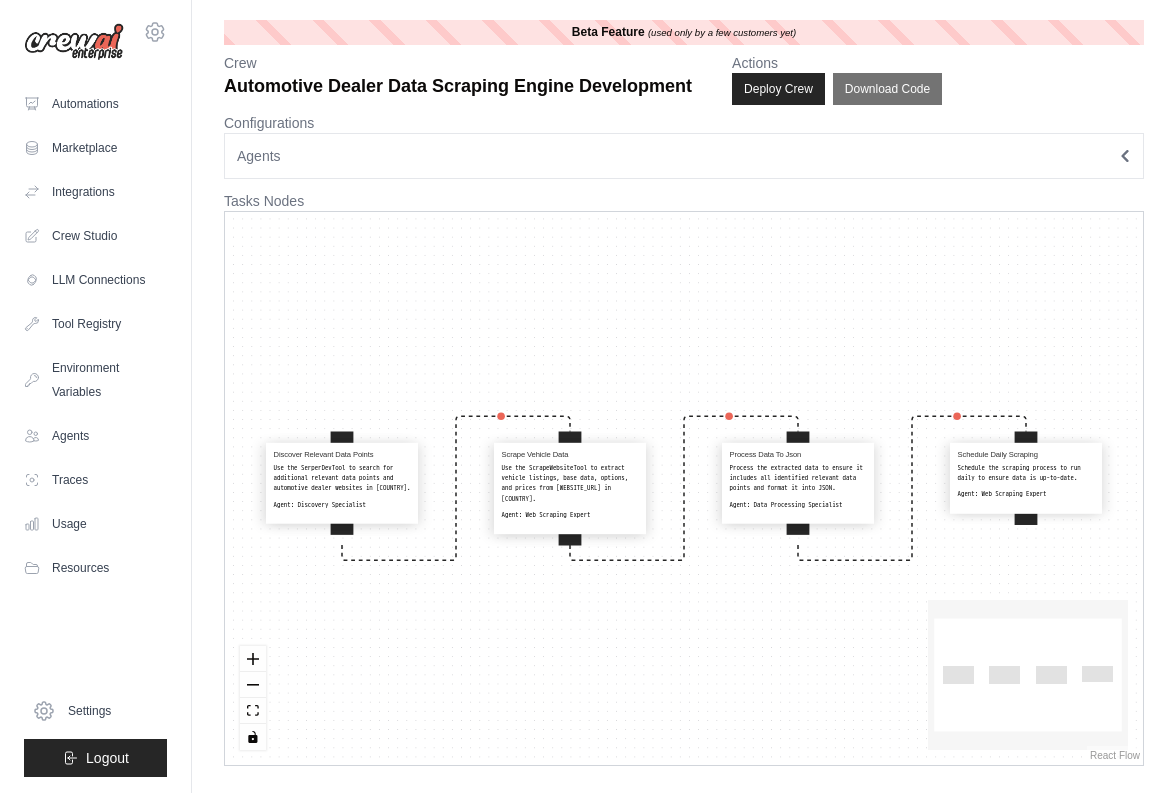 click on "Use the SerperDevTool to search for additional relevant data points and automotive dealer websites in [COUNTRY]." at bounding box center [342, 478] 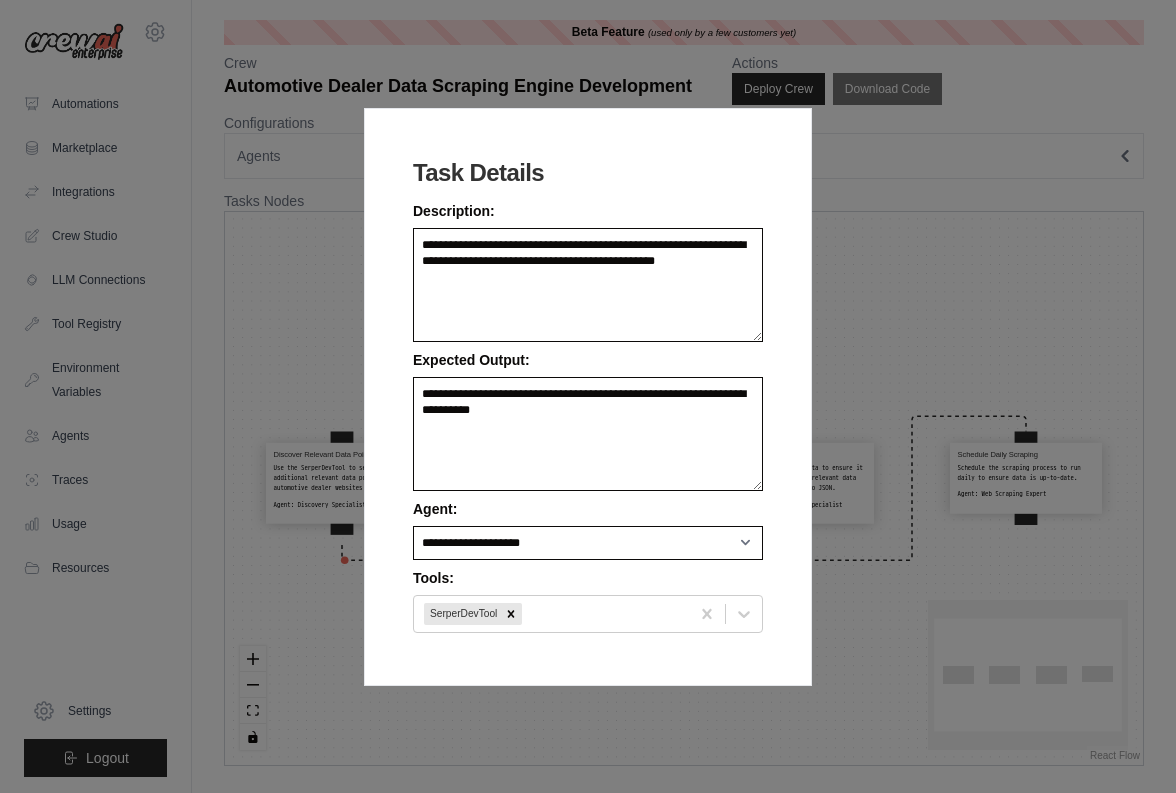 click on "**********" at bounding box center (588, 396) 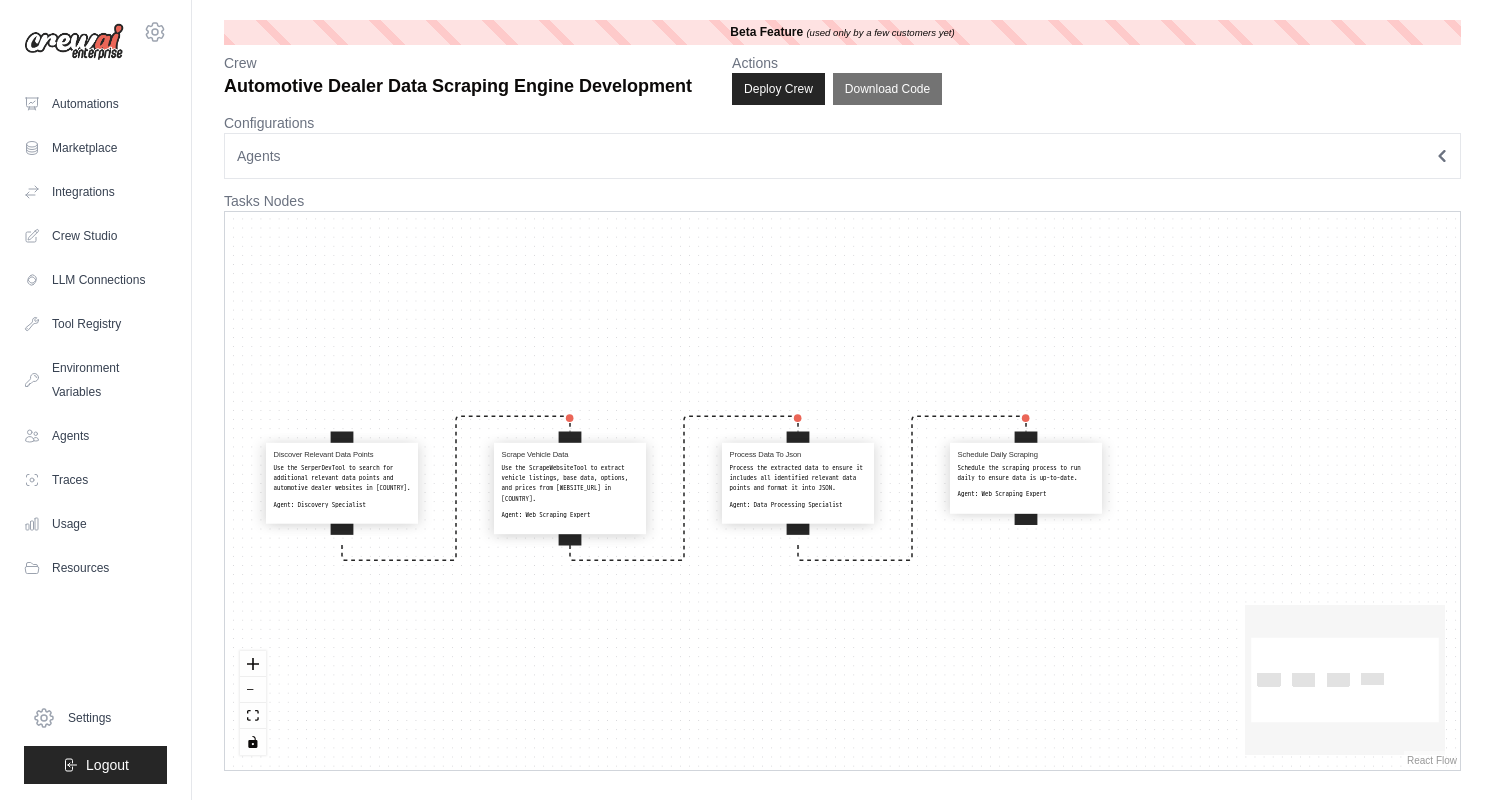 click on "Discover Relevant Data Points Use the SerperDevTool to search for additional relevant data points and automotive dealer websites in [COUNTRY]. Agent:   Discovery Specialist Scrape Vehicle Data Use the ScrapeWebsiteTool to extract vehicle listings, base data, options, and prices from [WEBSITE_URL] in [COUNTRY]. Agent:   Web Scraping Expert Process Data To Json Process the extracted data to ensure it includes all identified relevant data points and format it into JSON. Agent:   Data Processing Specialist Schedule Daily Scraping Schedule the scraping process to run daily to ensure data is up-to-date. Agent:   Web Scraping Expert" at bounding box center [842, 491] 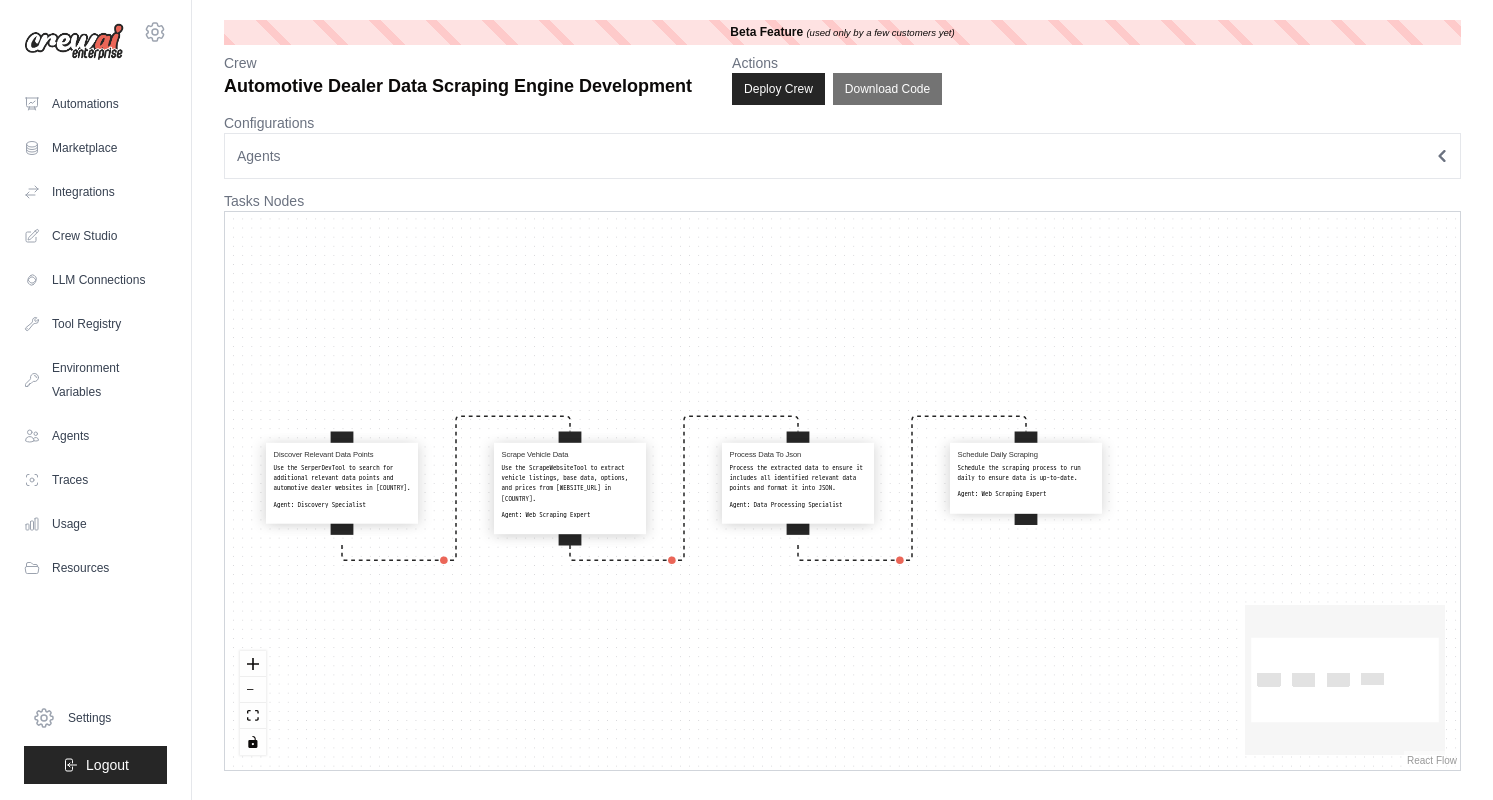 click on "Use the SerperDevTool to search for additional relevant data points and automotive dealer websites in [COUNTRY]." at bounding box center [342, 478] 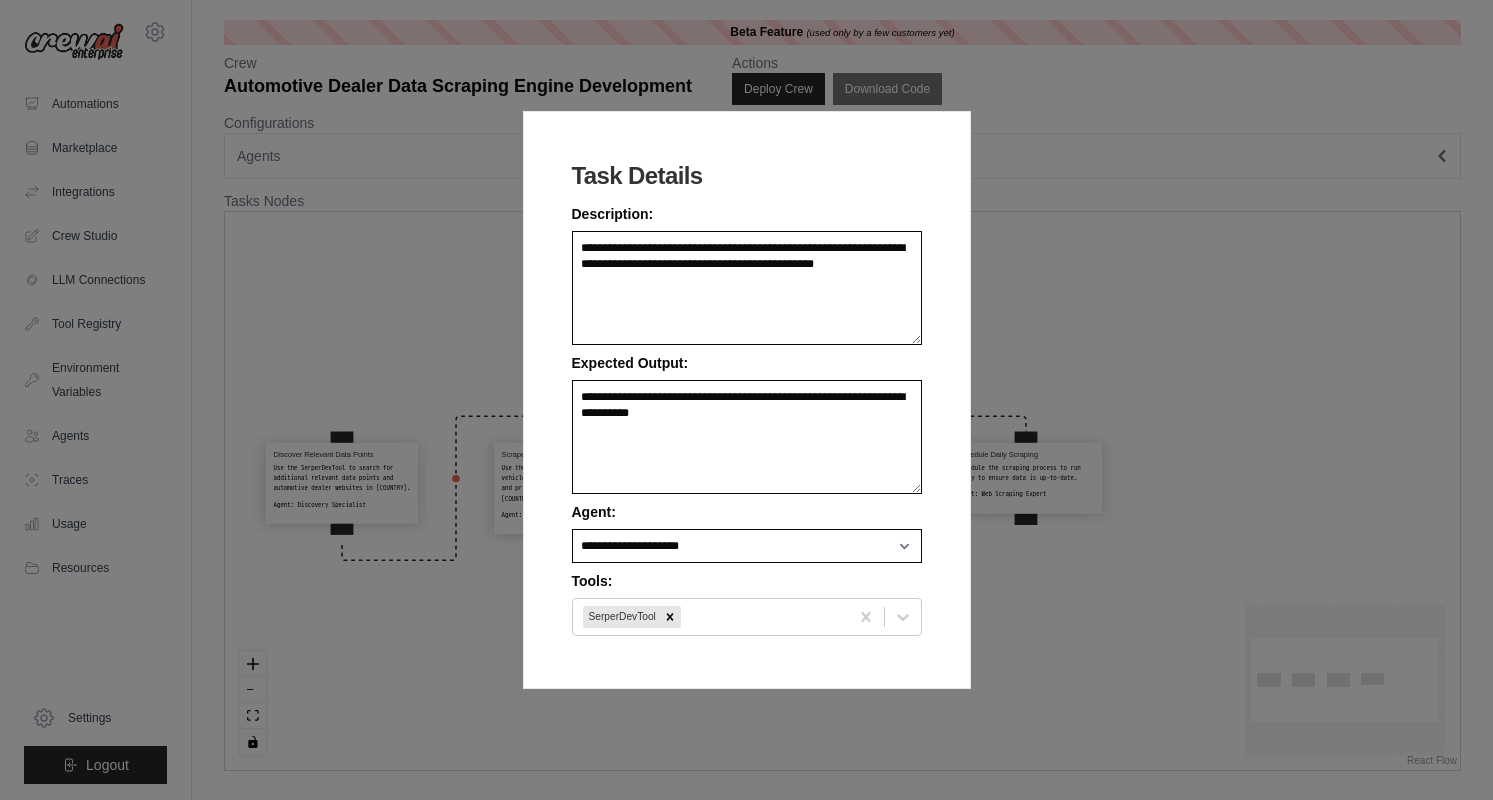 click on "**********" at bounding box center [746, 400] 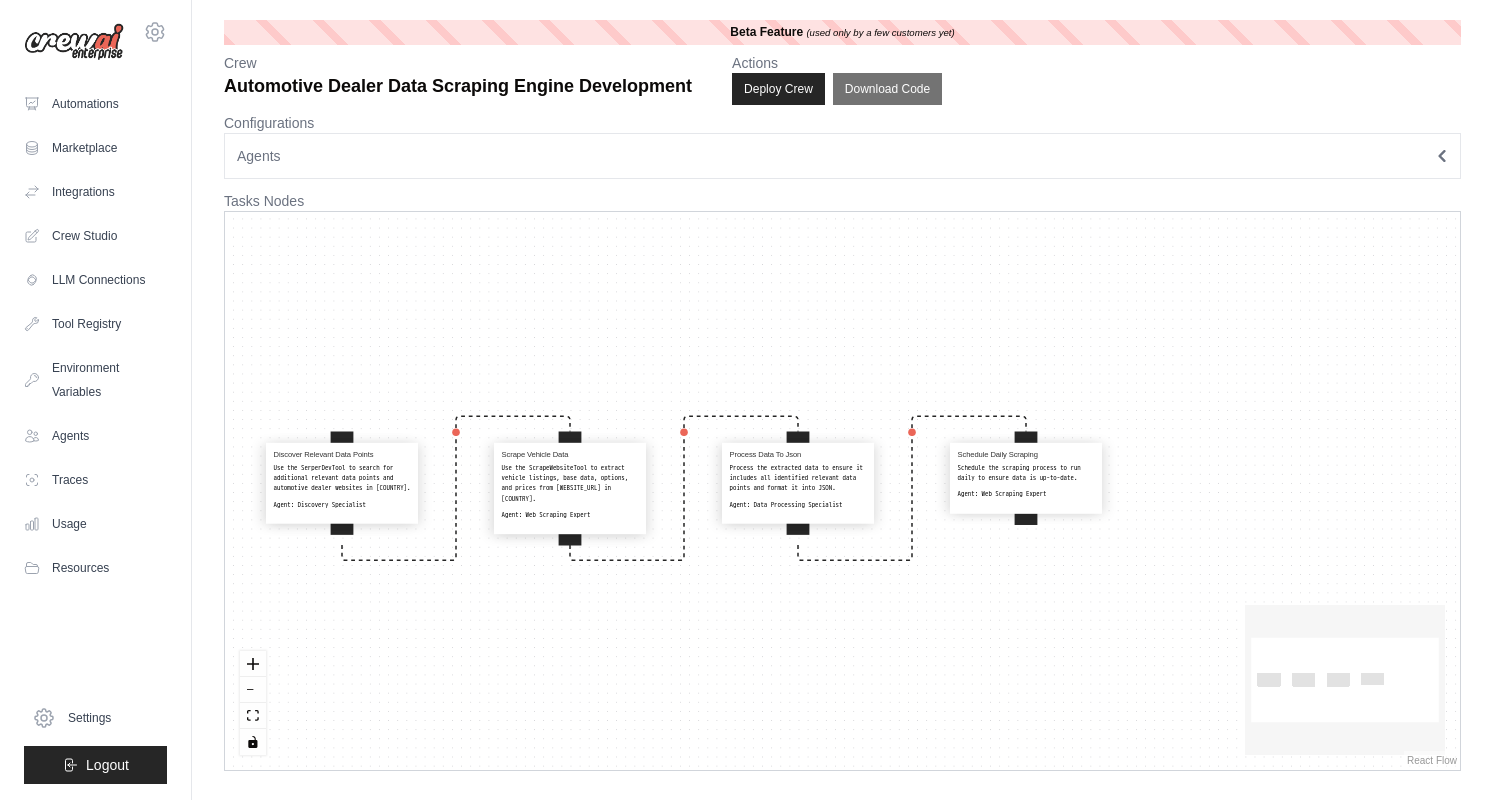 click on "Agents" at bounding box center [842, 156] 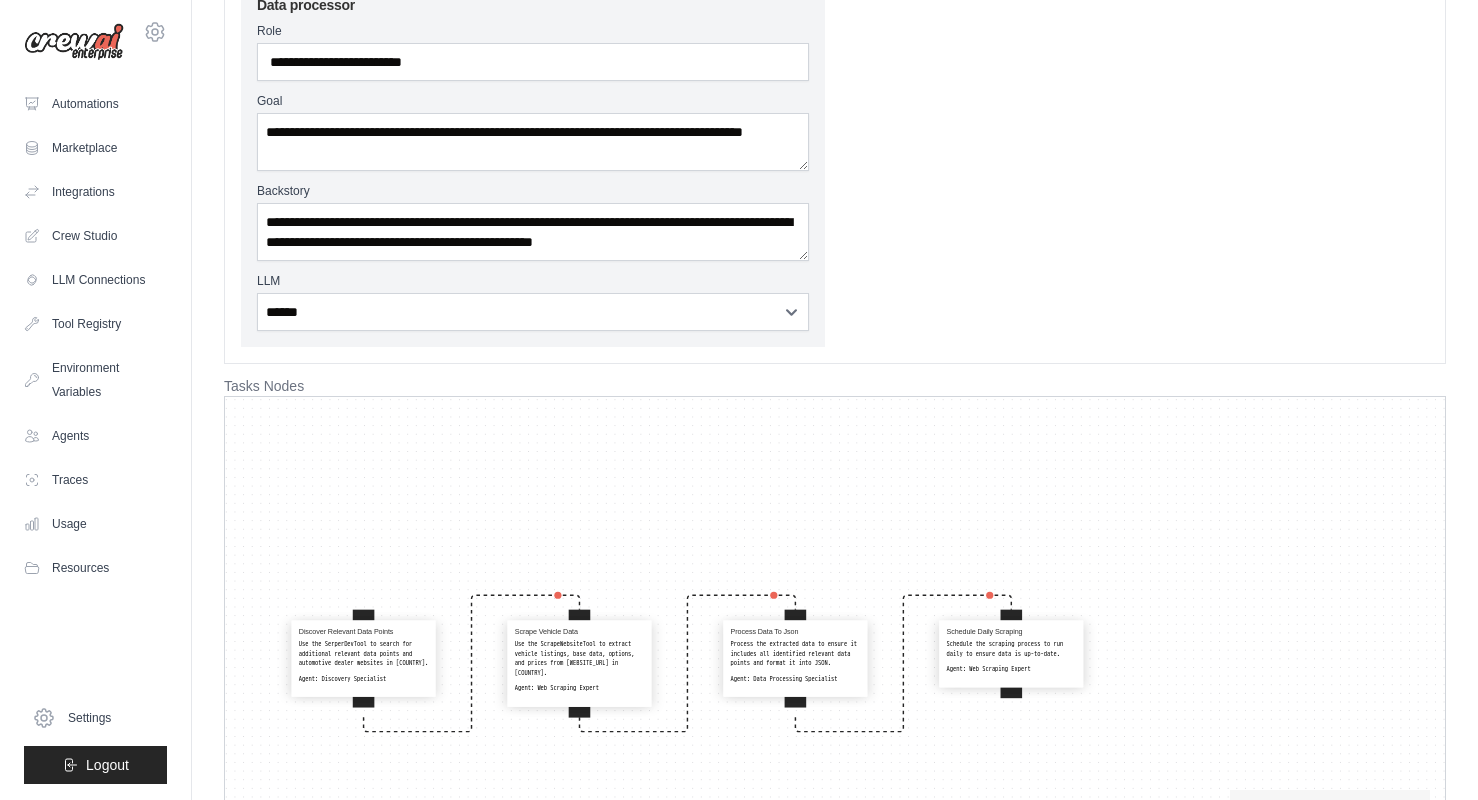 scroll, scrollTop: 779, scrollLeft: 0, axis: vertical 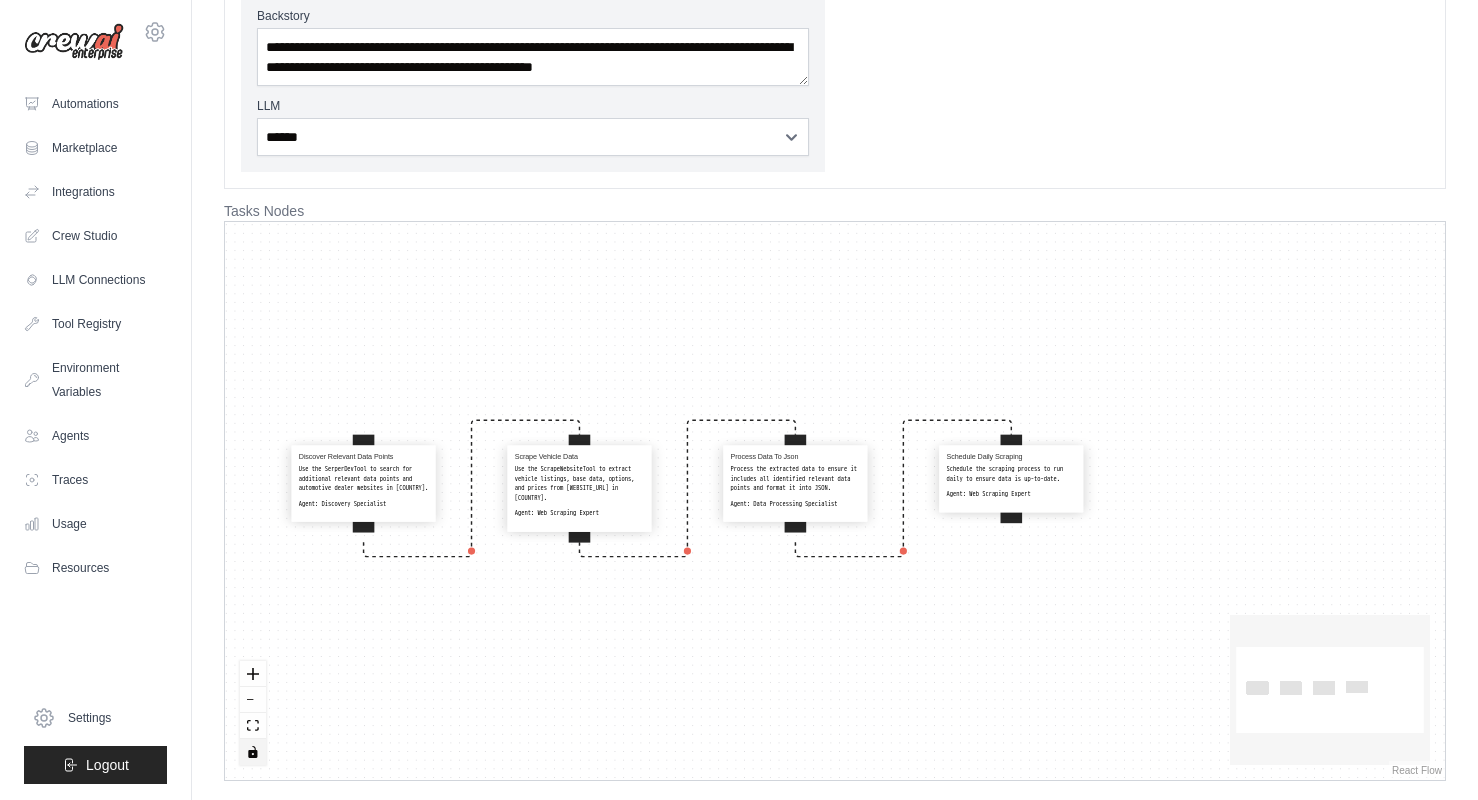 click 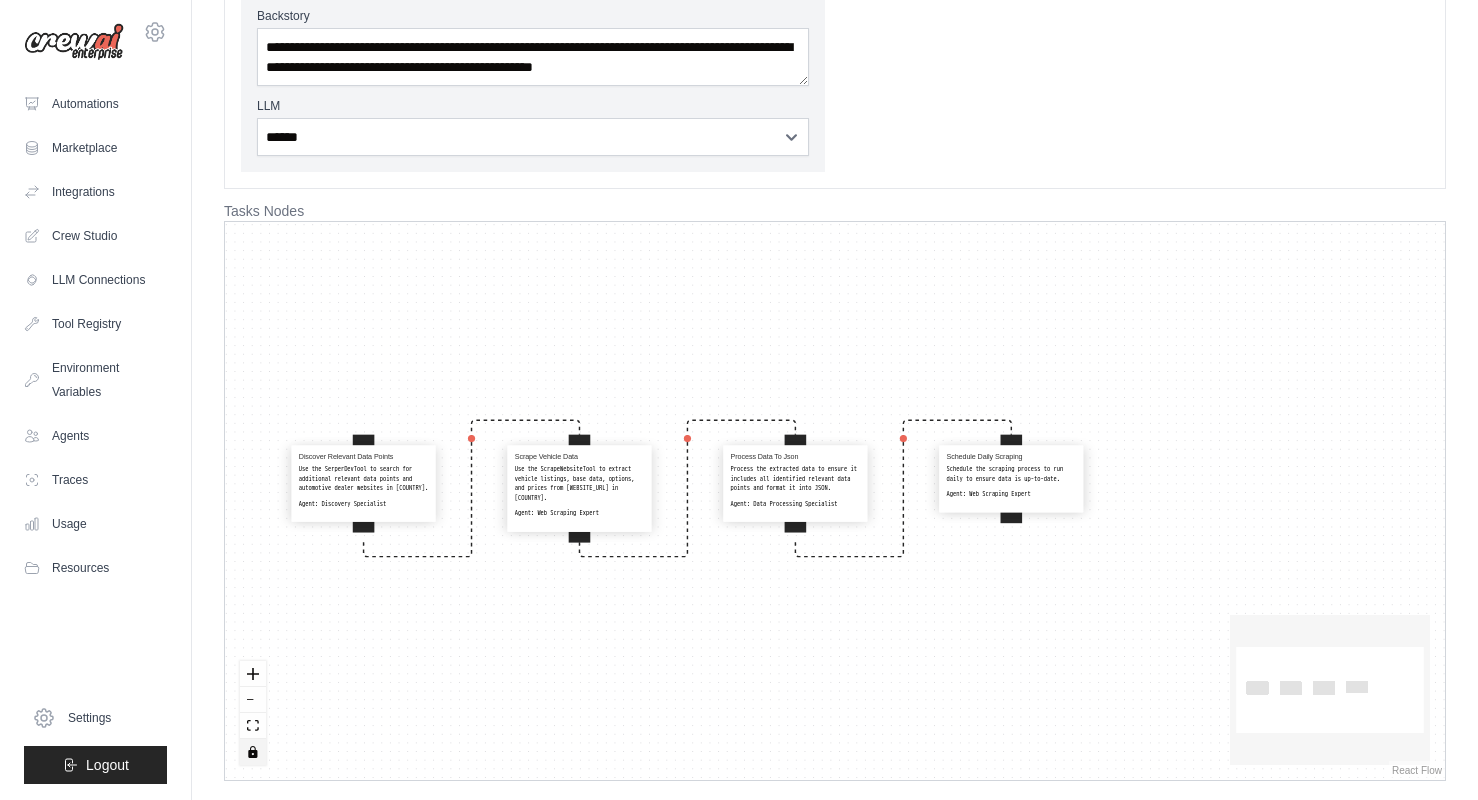 click 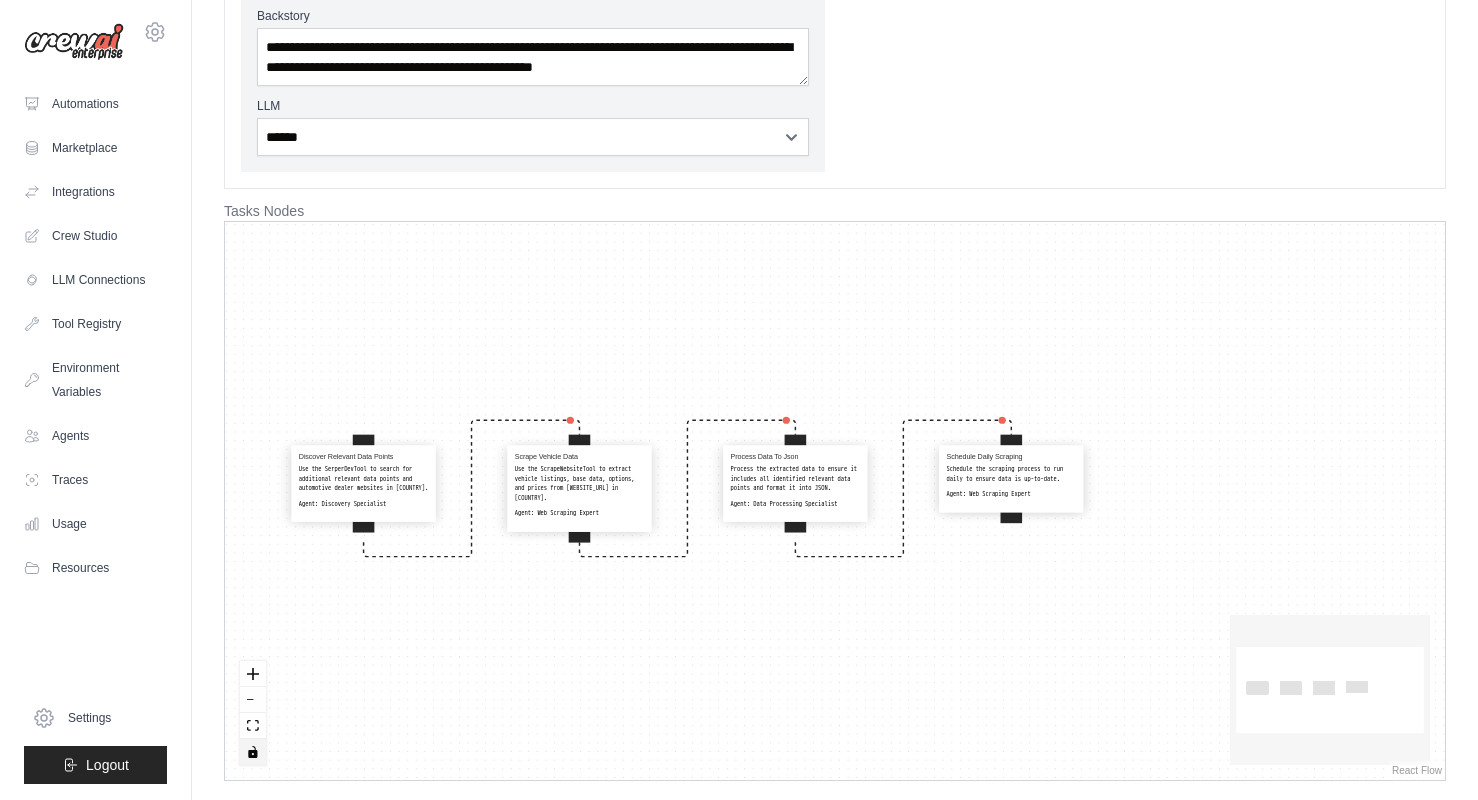 click on "Discover Relevant Data Points Use the SerperDevTool to search for additional relevant data points and automotive dealer websites in [COUNTRY]. Agent:   Discovery Specialist" at bounding box center (363, 483) 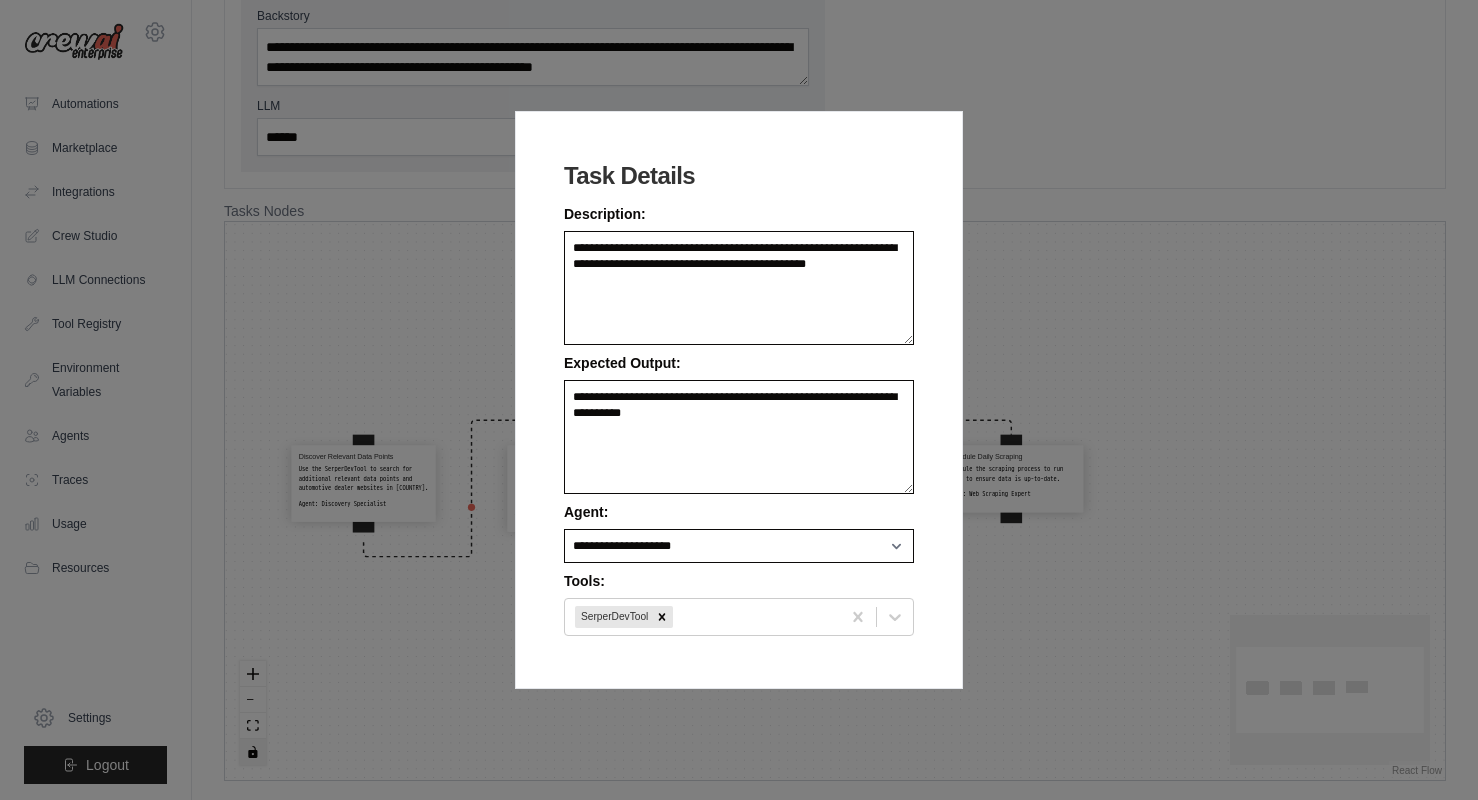 click on "**********" at bounding box center [739, 400] 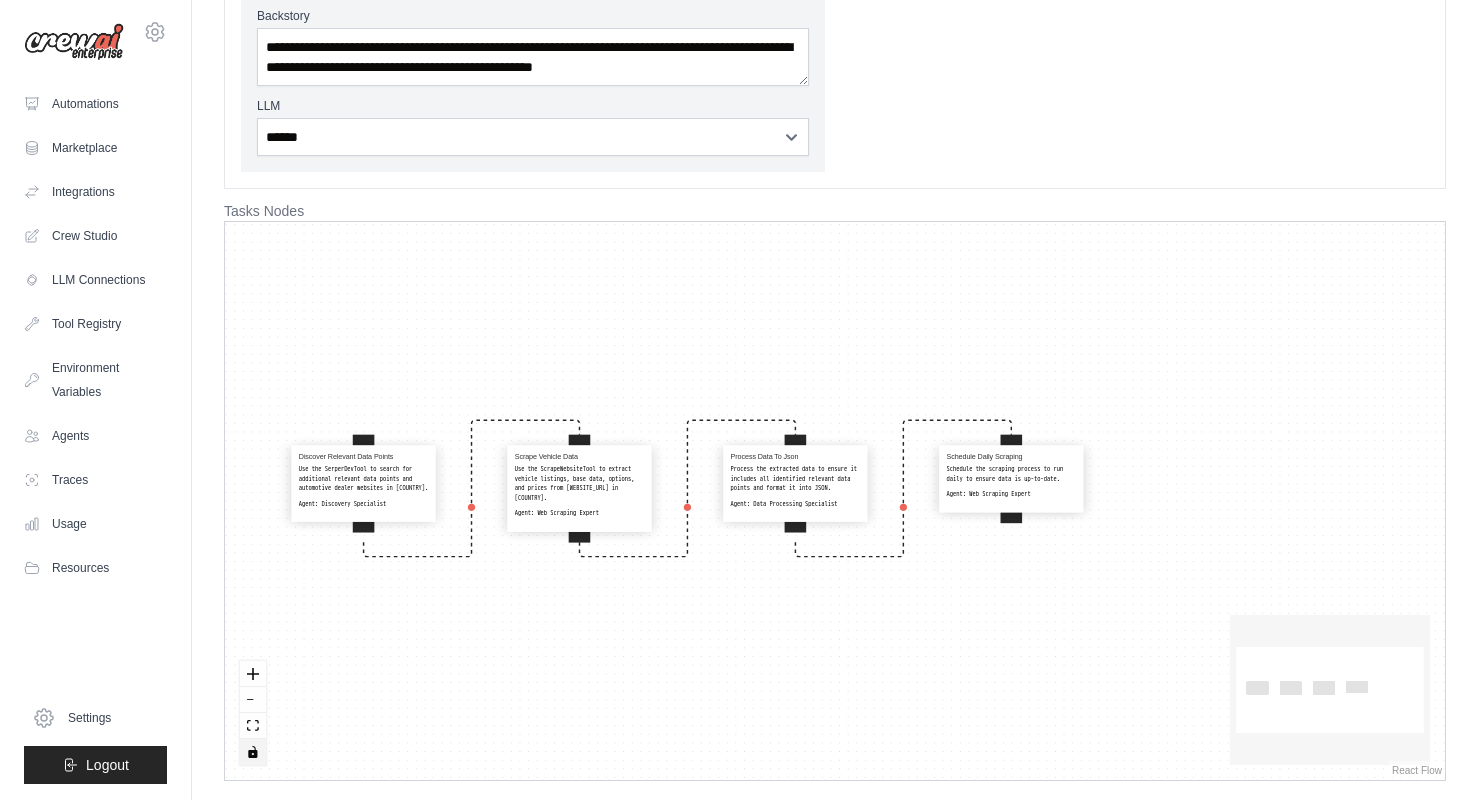 click on "Discover Relevant Data Points Use the SerperDevTool to search for additional relevant data points and automotive dealer websites in [COUNTRY]. Agent:   Discovery Specialist" at bounding box center (363, 483) 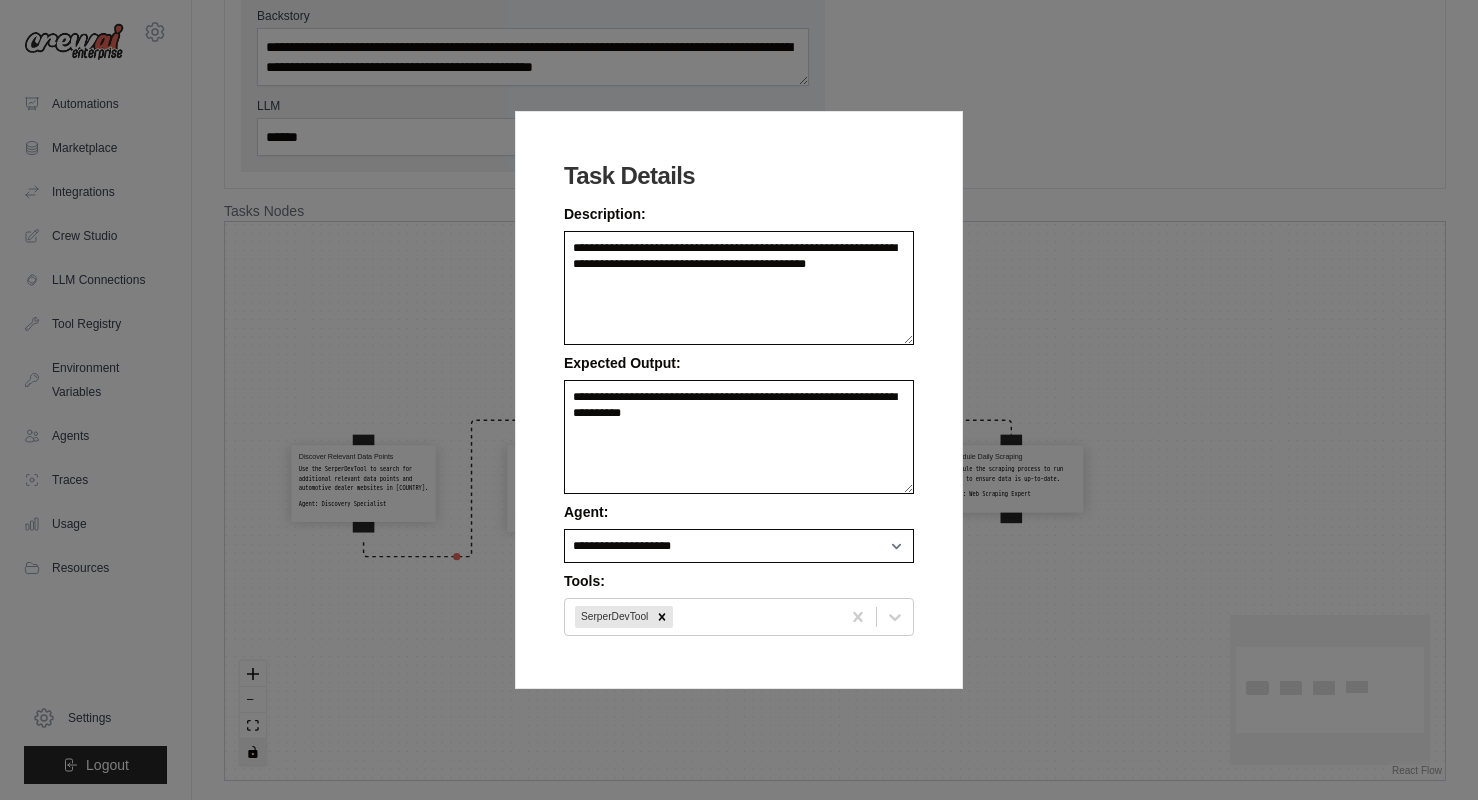 click on "**********" at bounding box center [739, 400] 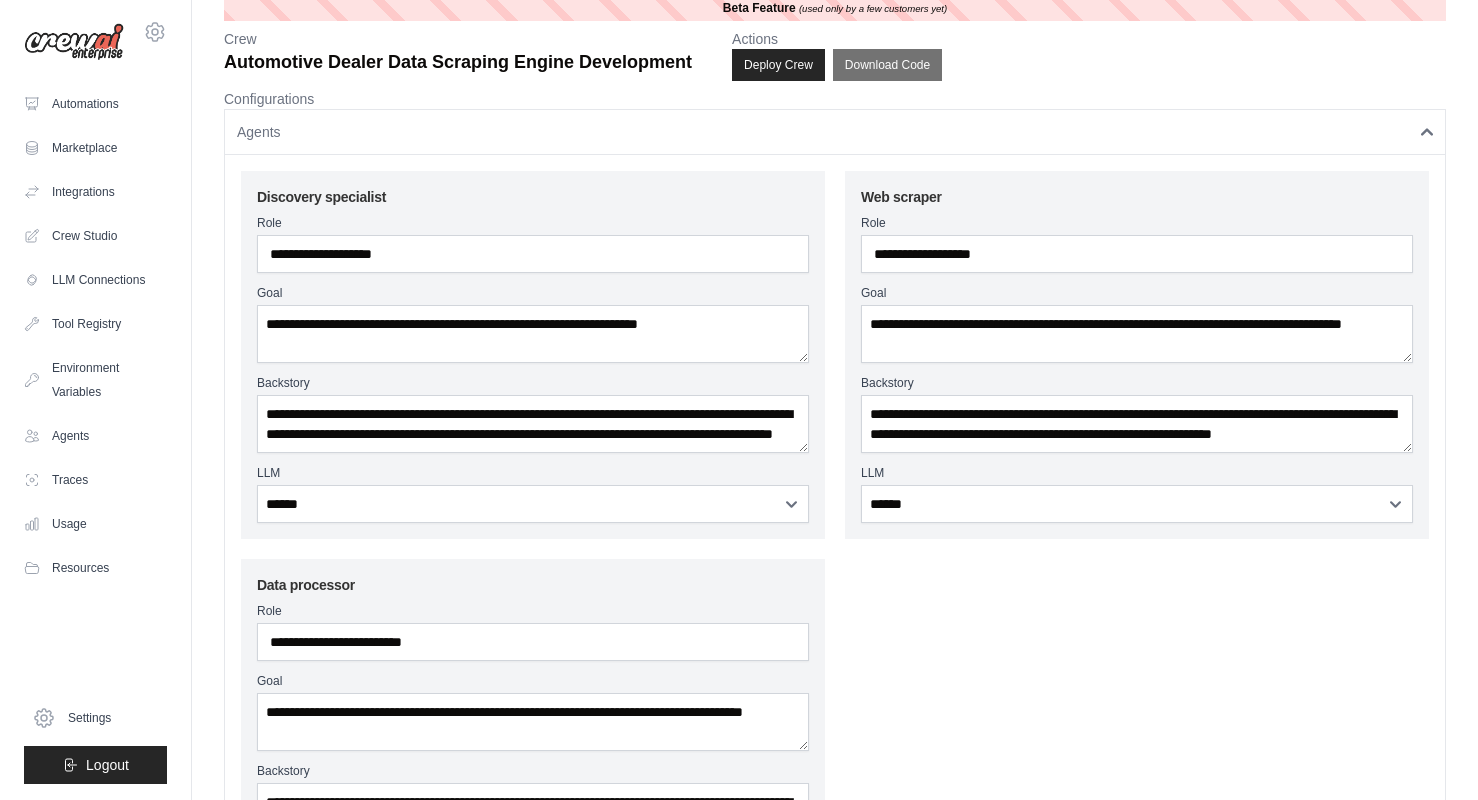 scroll, scrollTop: 0, scrollLeft: 0, axis: both 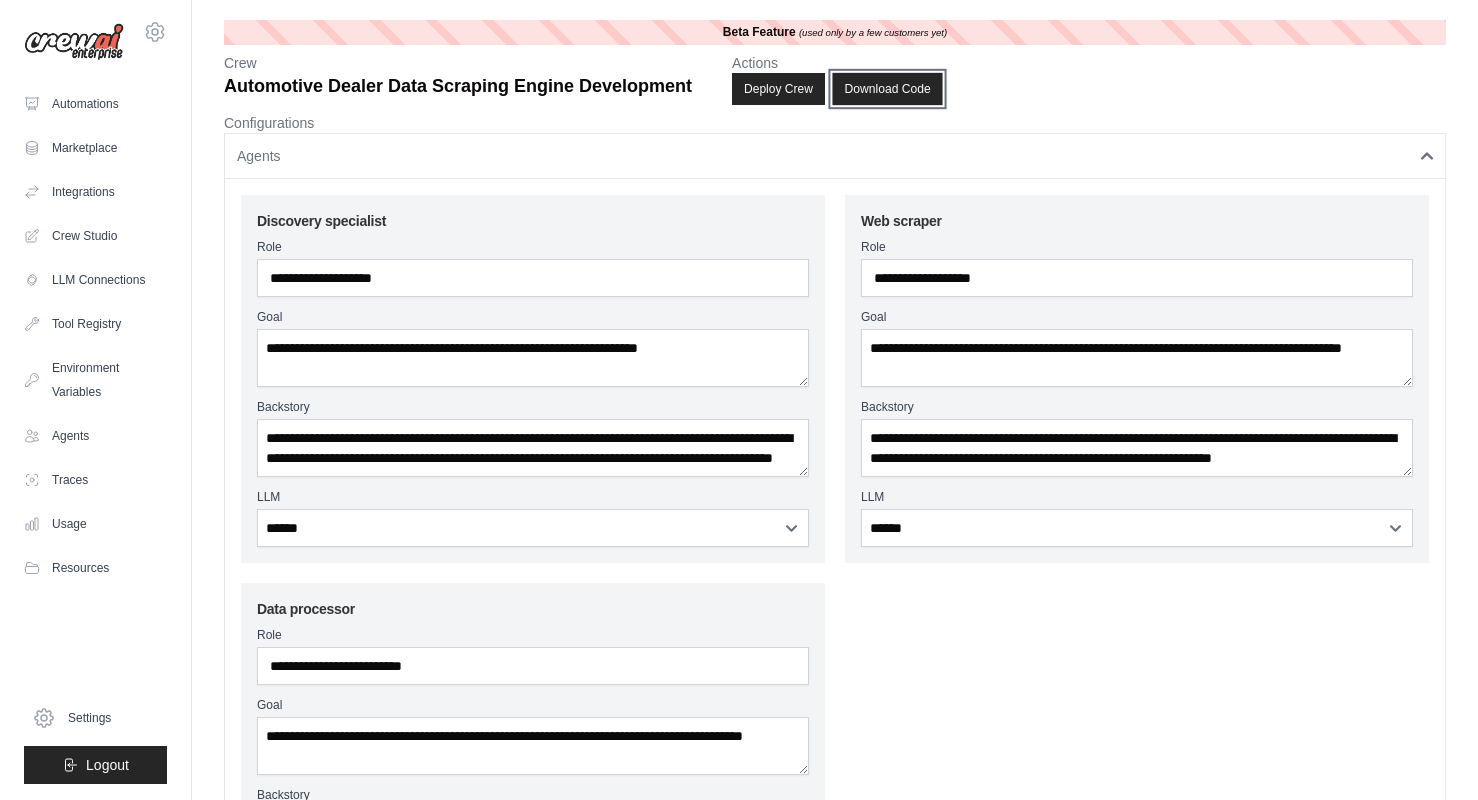 click on "Download Code" at bounding box center [887, 89] 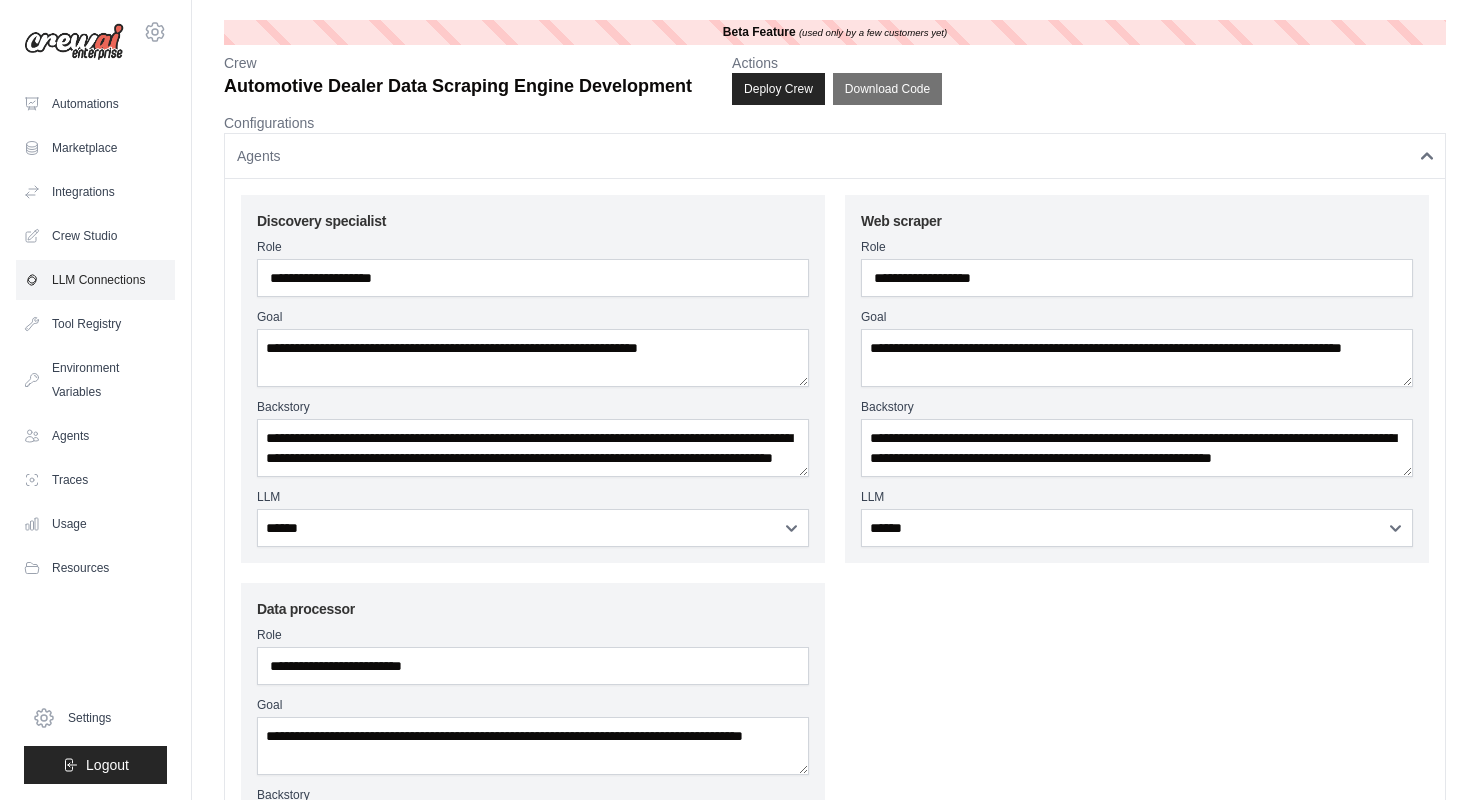 click on "LLM Connections" at bounding box center (95, 280) 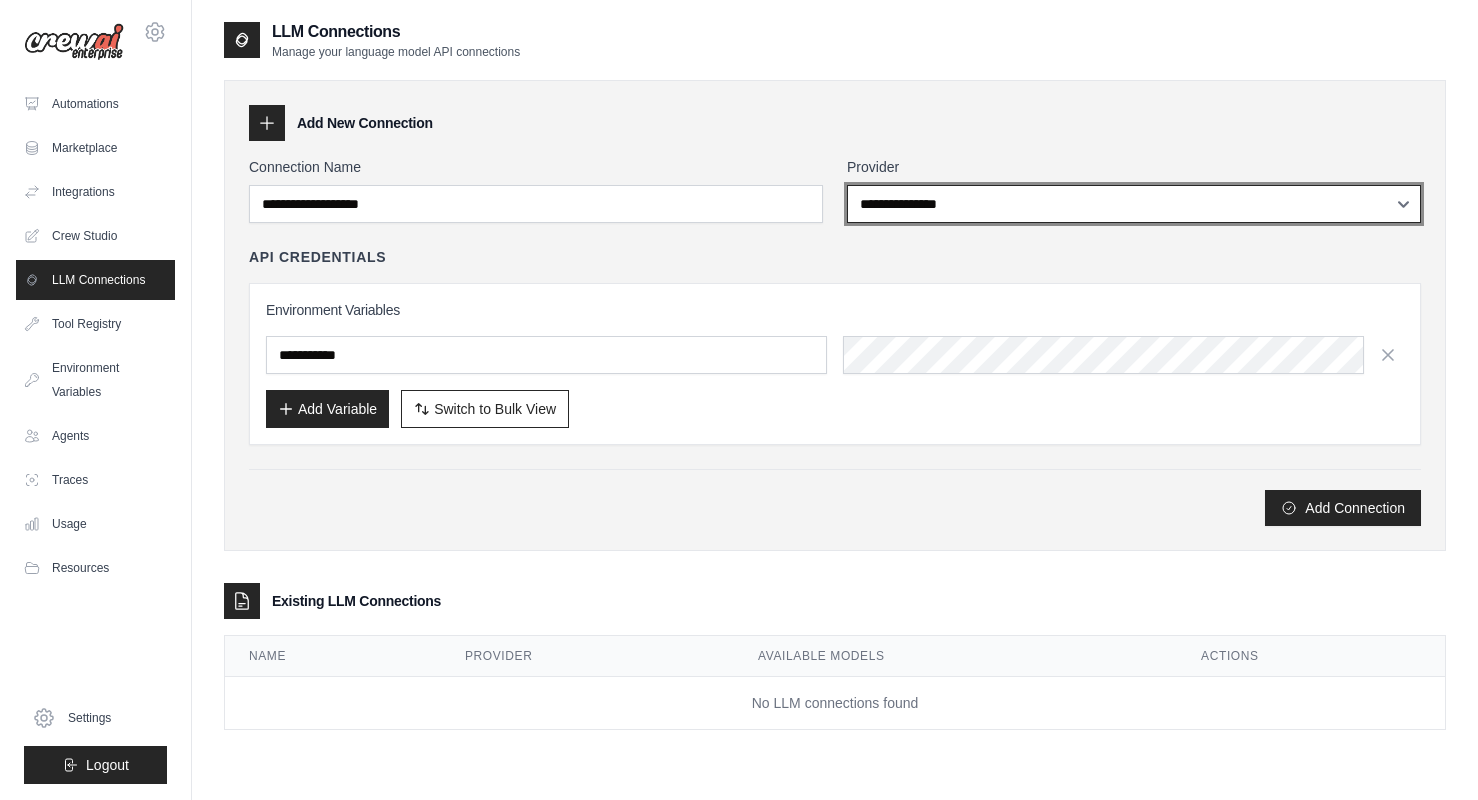 click on "**********" at bounding box center [1134, 204] 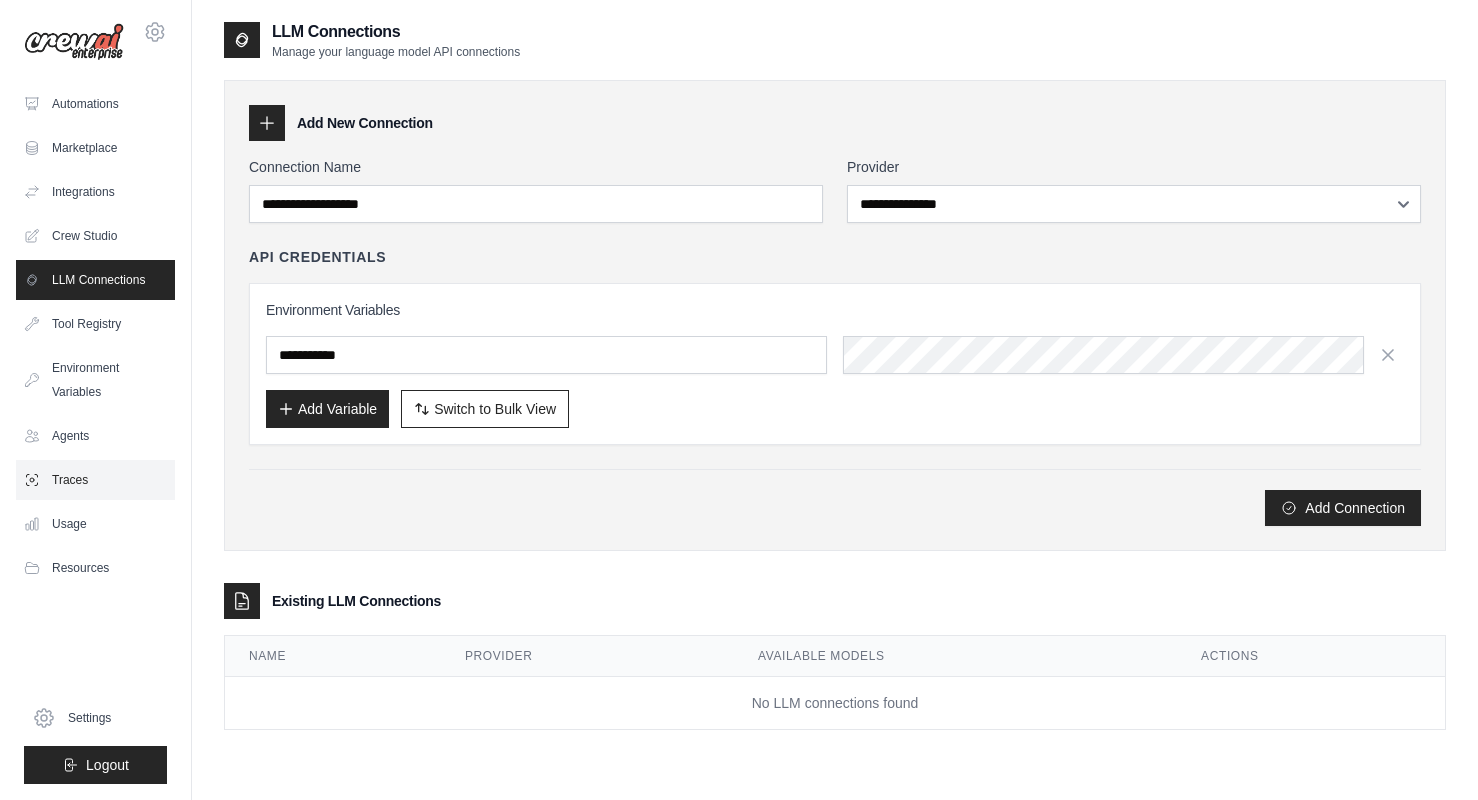 click on "Traces" at bounding box center (95, 480) 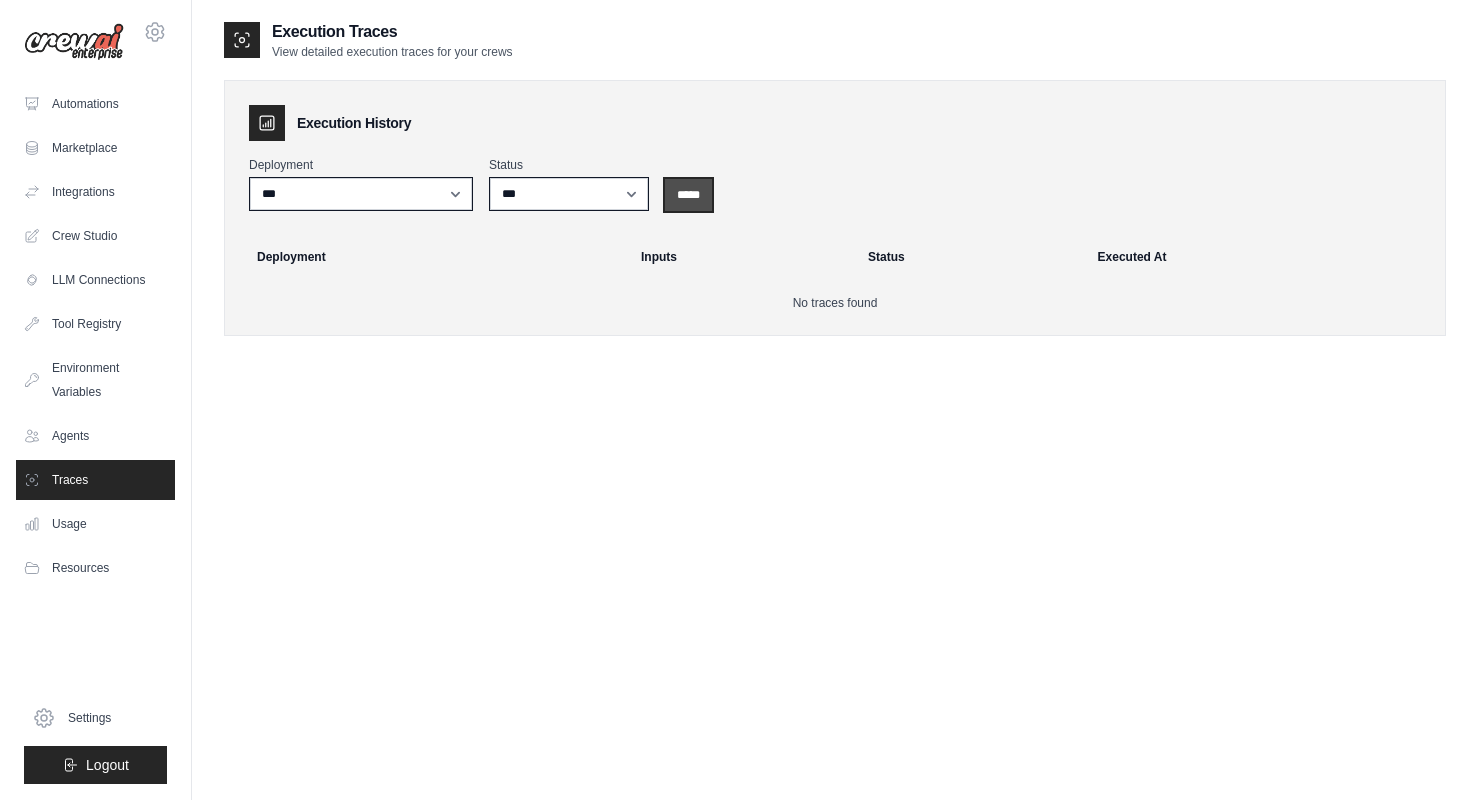 click on "*****" at bounding box center (688, 195) 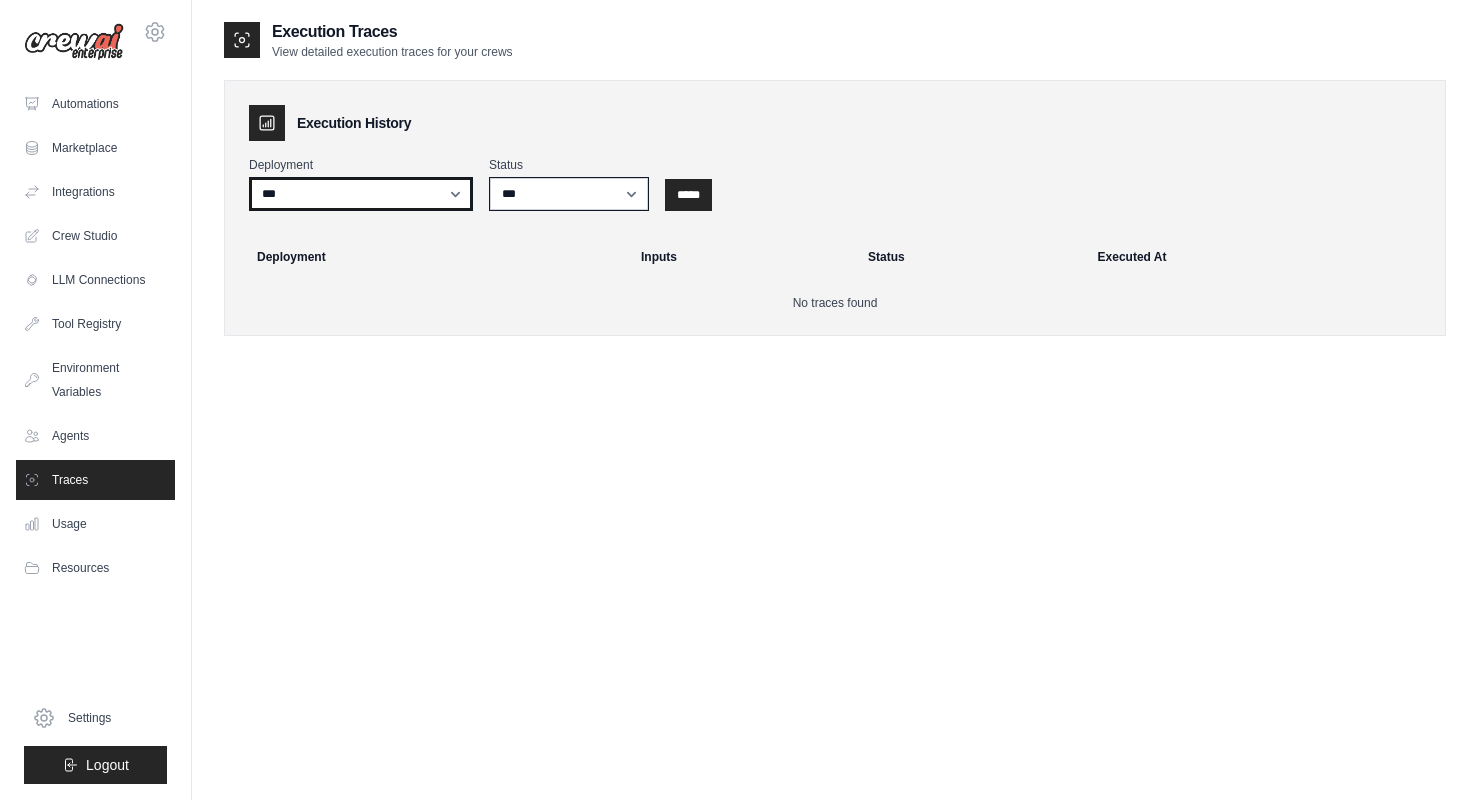 click on "***" at bounding box center [361, 194] 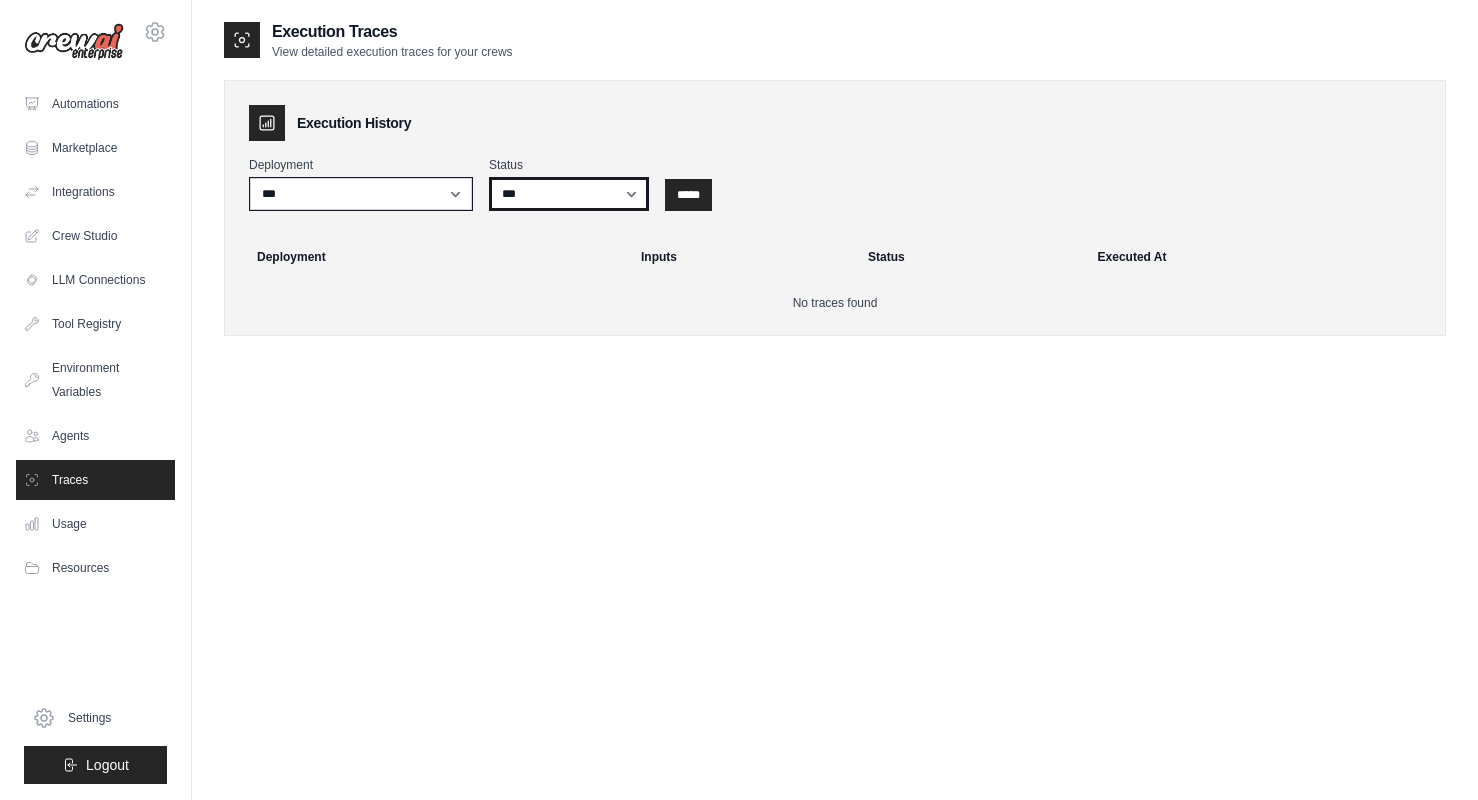 click on "***
*********
*******
*****" at bounding box center (569, 194) 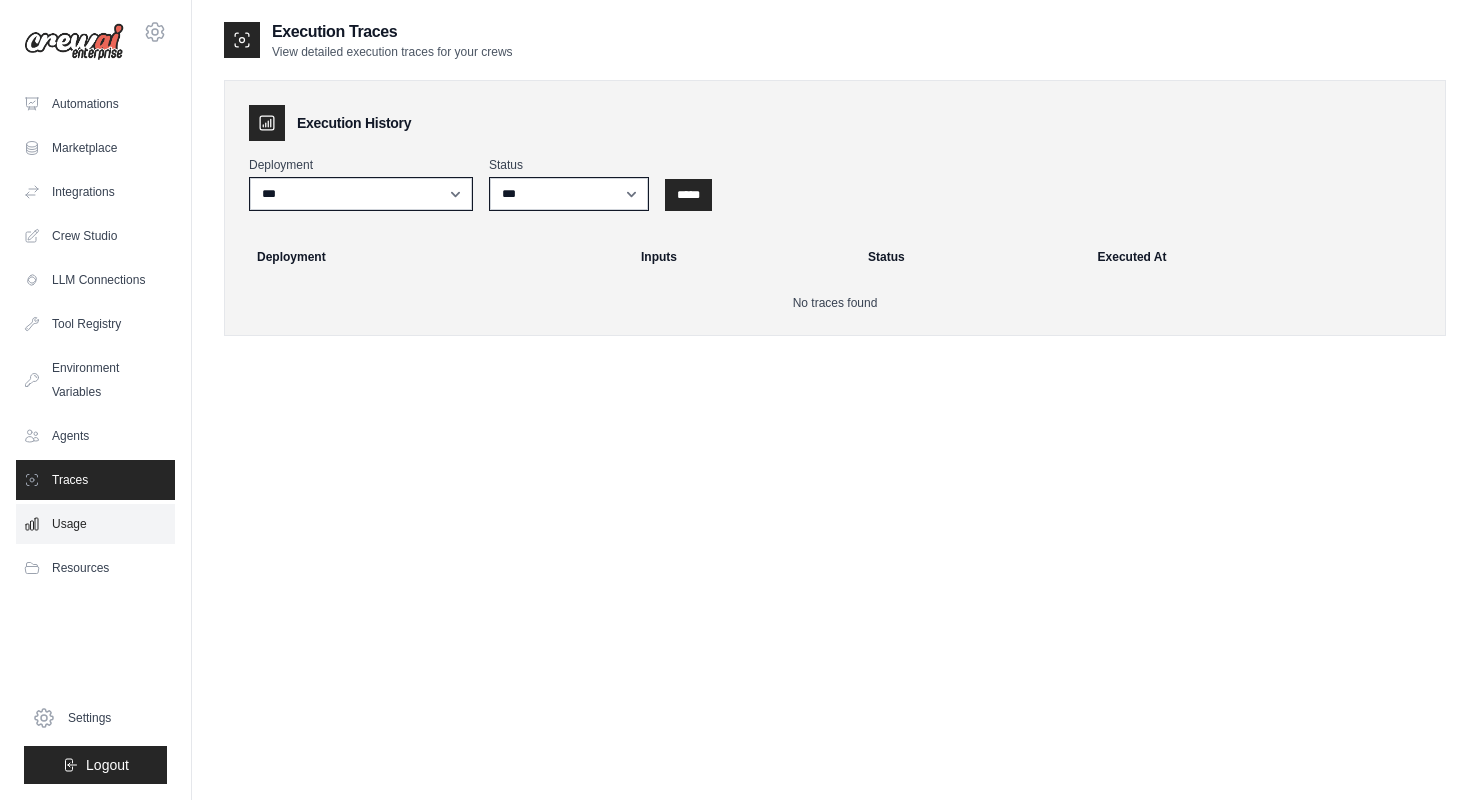 click on "Usage" at bounding box center (95, 524) 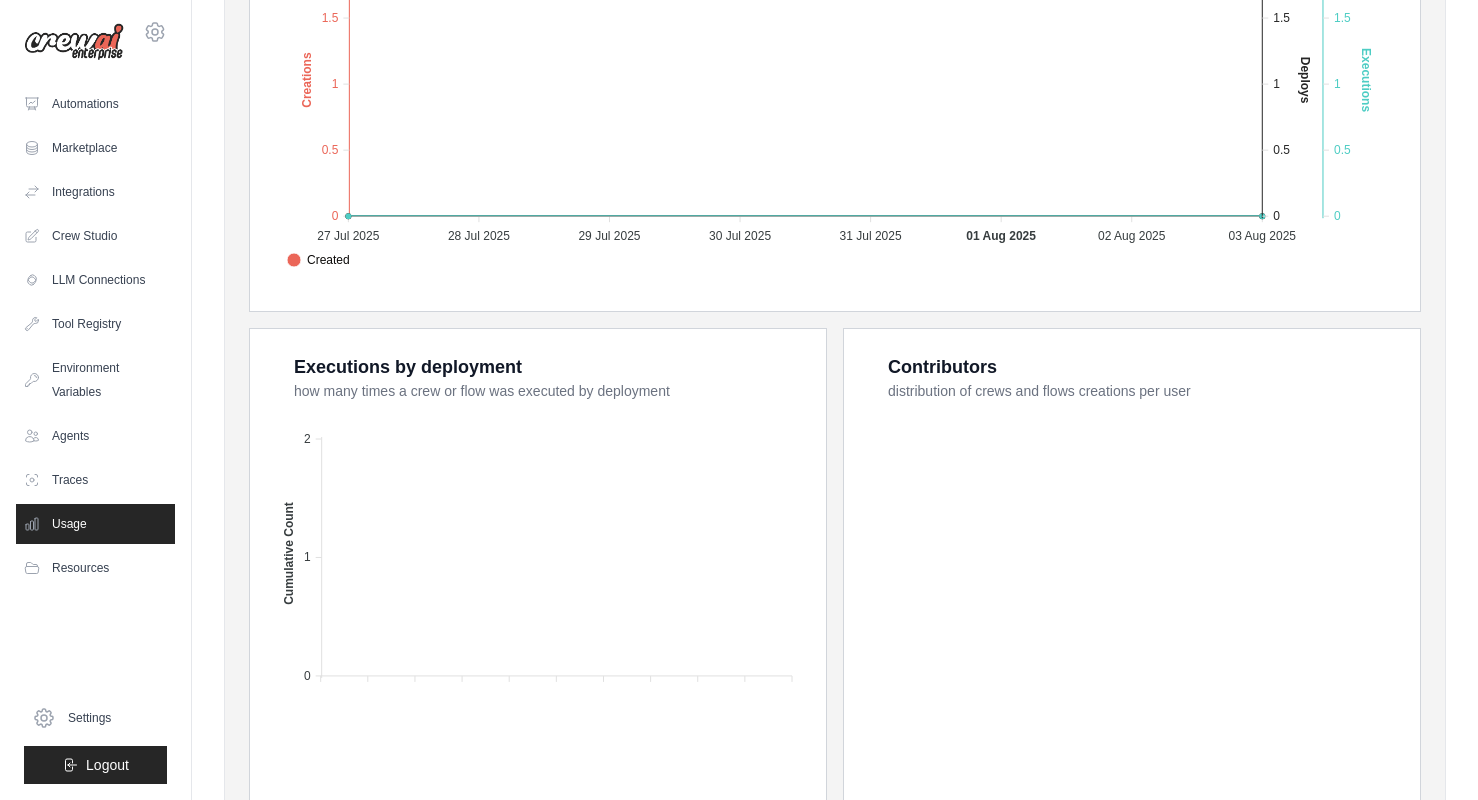 scroll, scrollTop: 299, scrollLeft: 0, axis: vertical 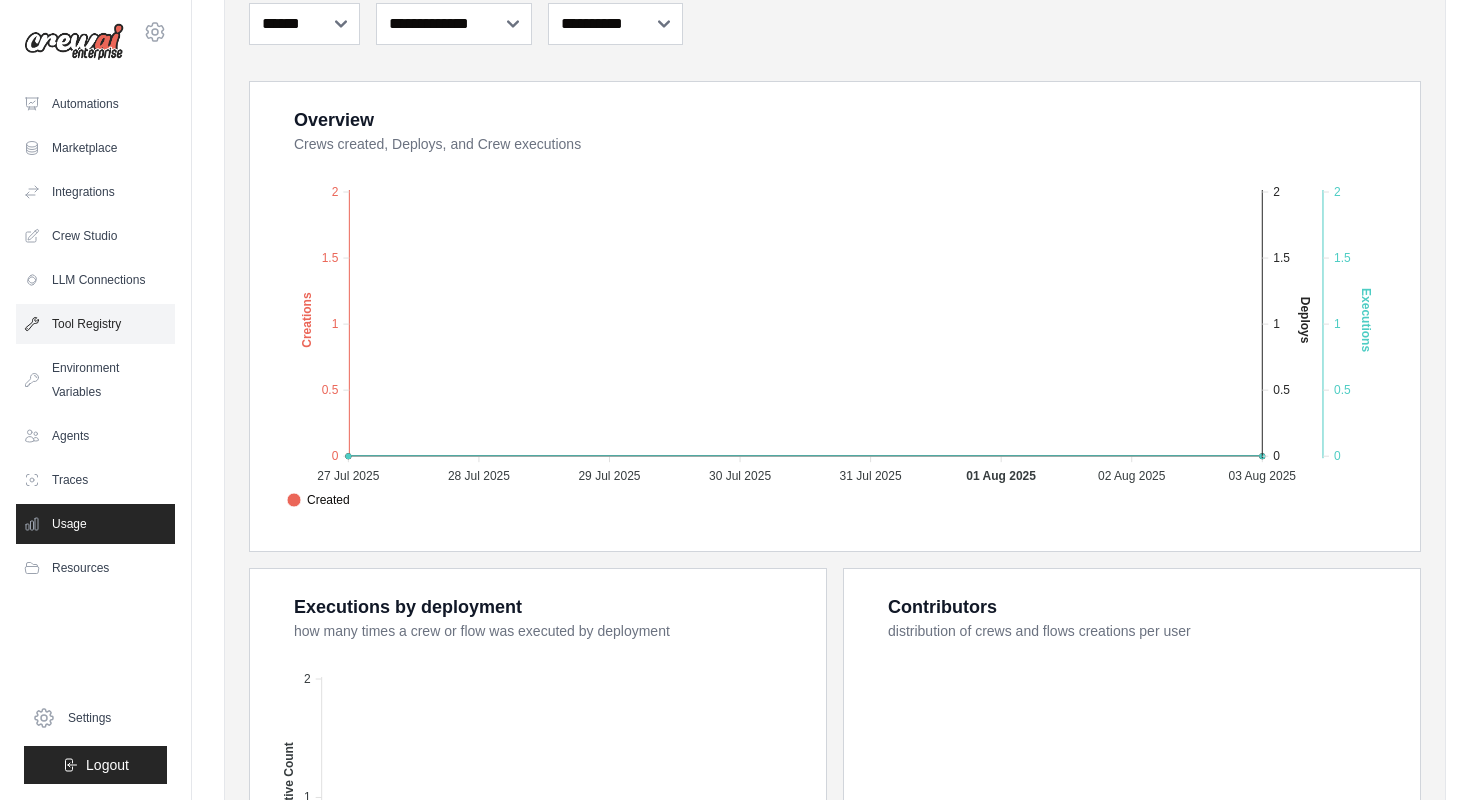 click on "Tool Registry" at bounding box center [95, 324] 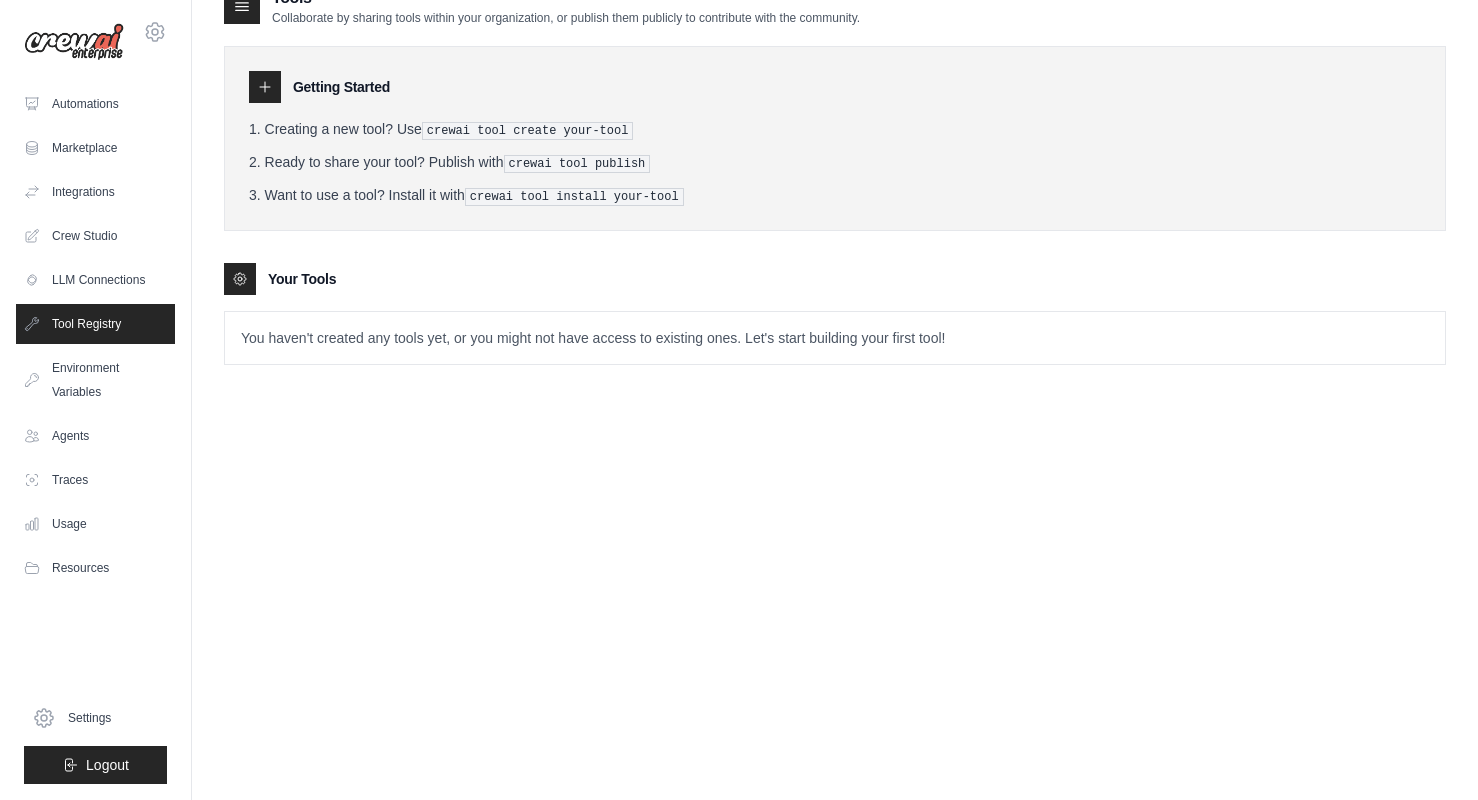 scroll, scrollTop: 40, scrollLeft: 0, axis: vertical 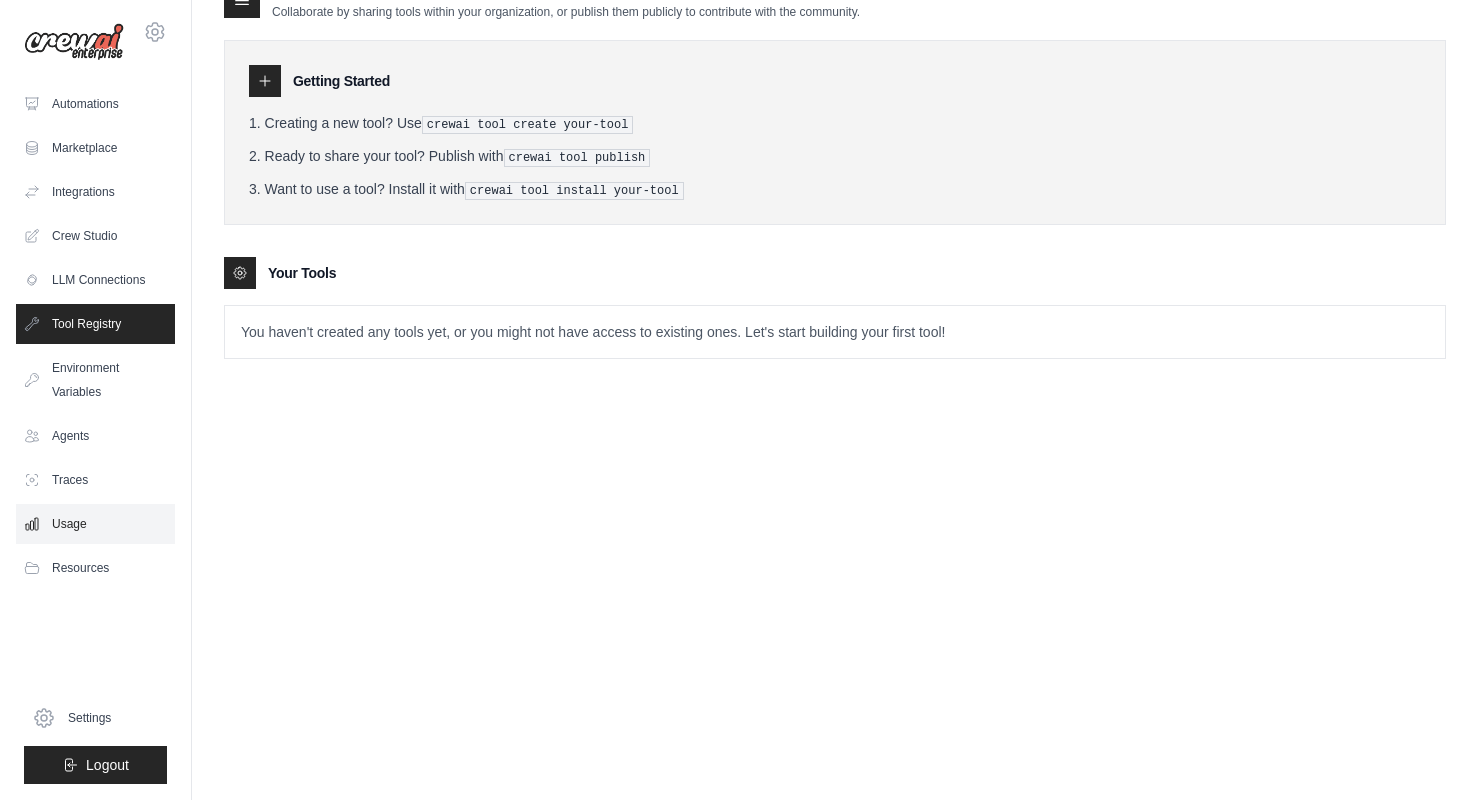 click on "Usage" at bounding box center [95, 524] 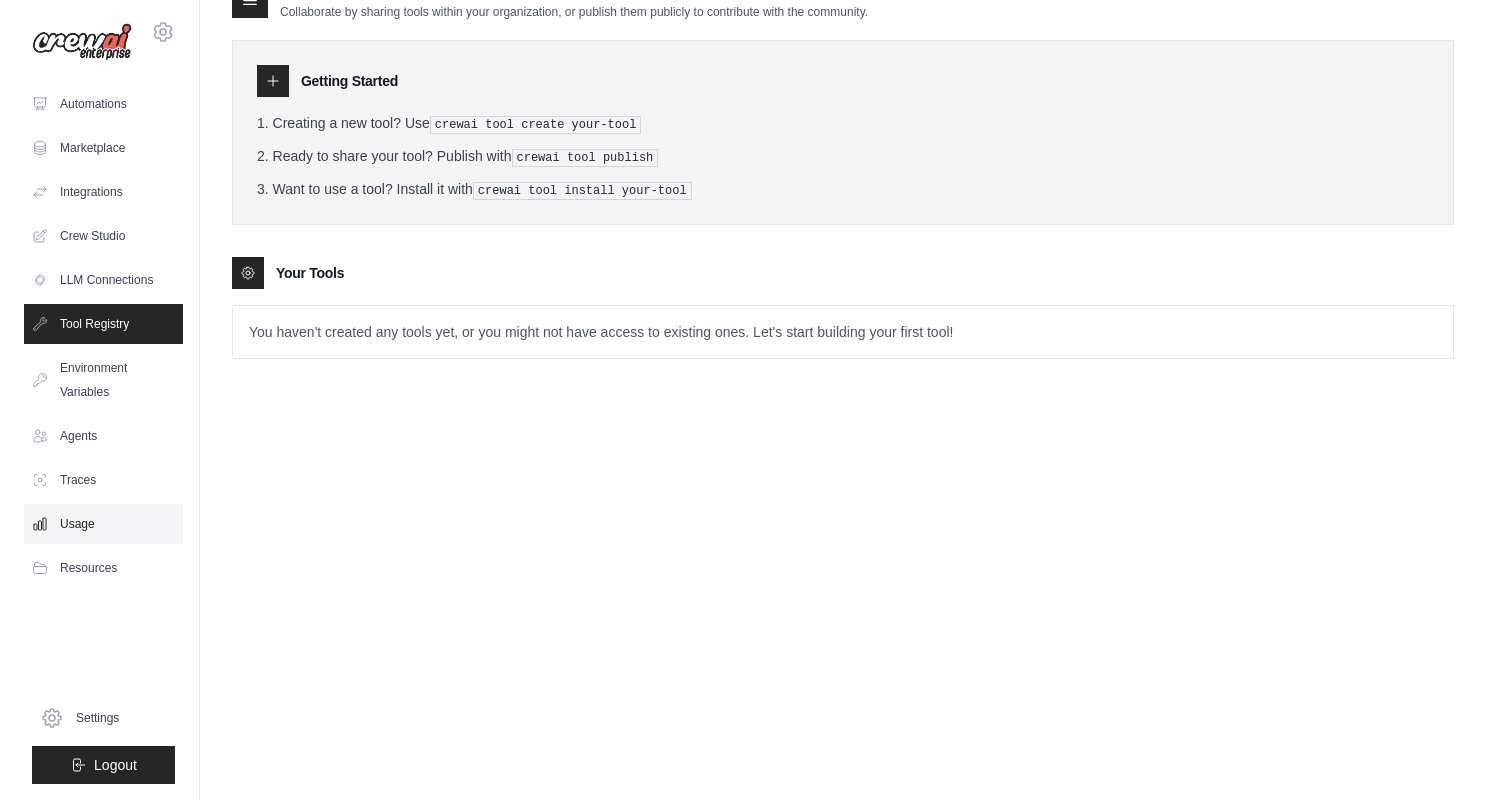 scroll, scrollTop: 0, scrollLeft: 0, axis: both 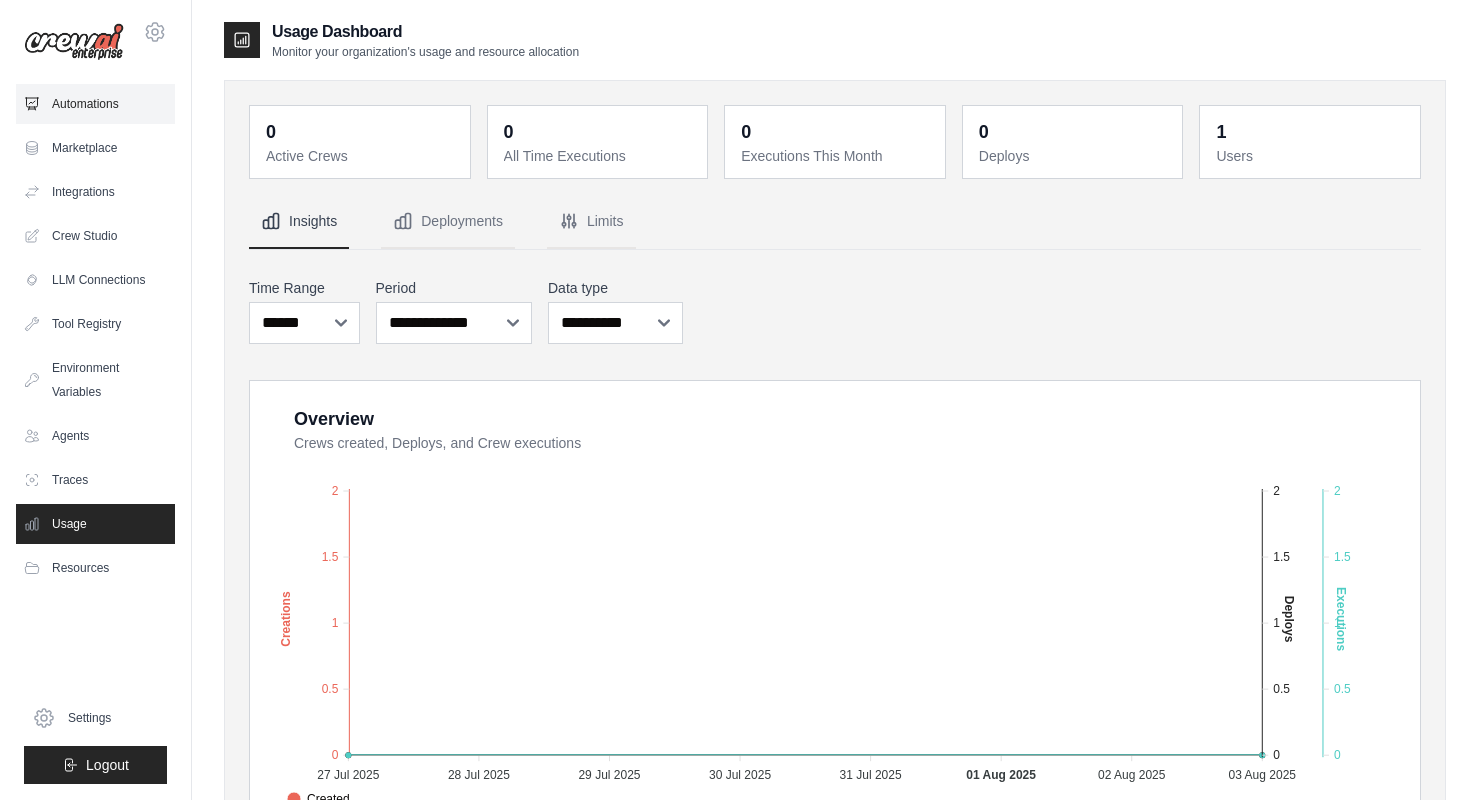 click on "Automations" at bounding box center [95, 104] 